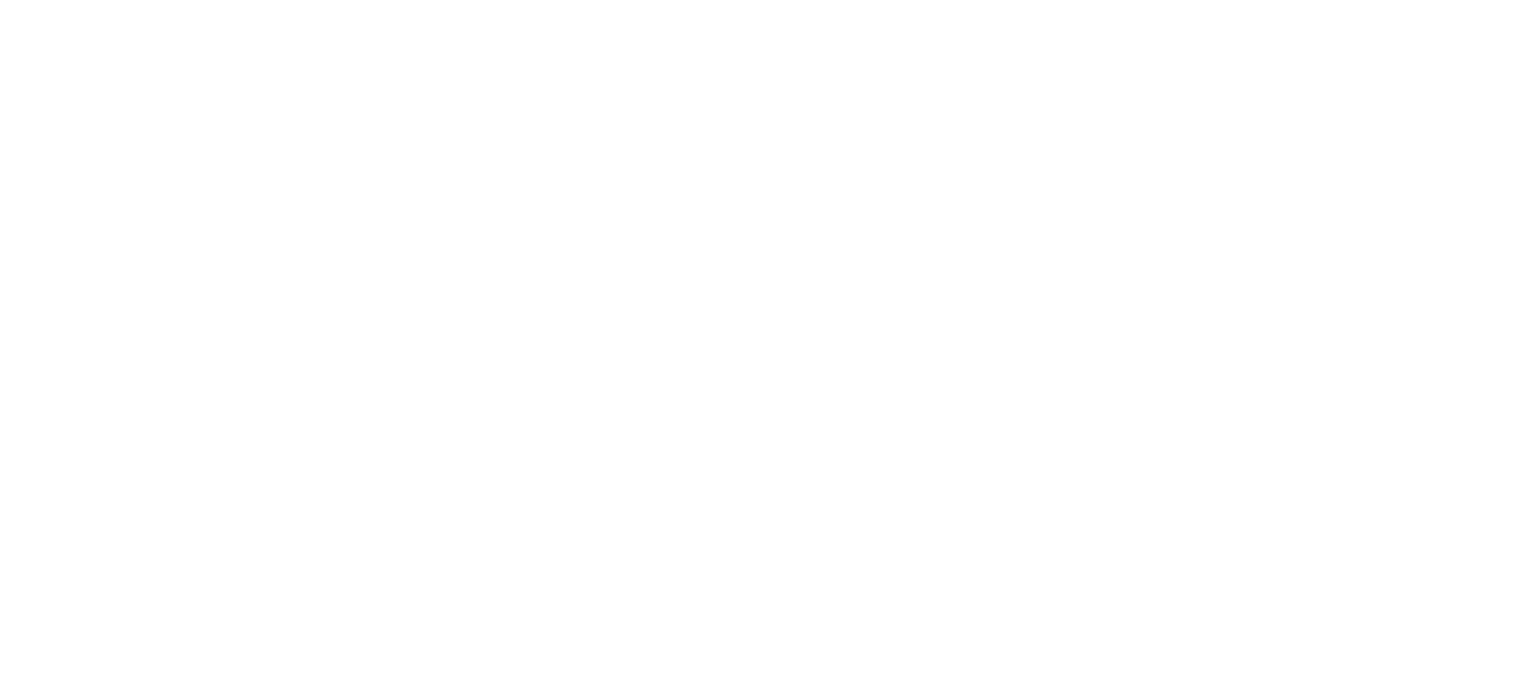 scroll, scrollTop: 0, scrollLeft: 0, axis: both 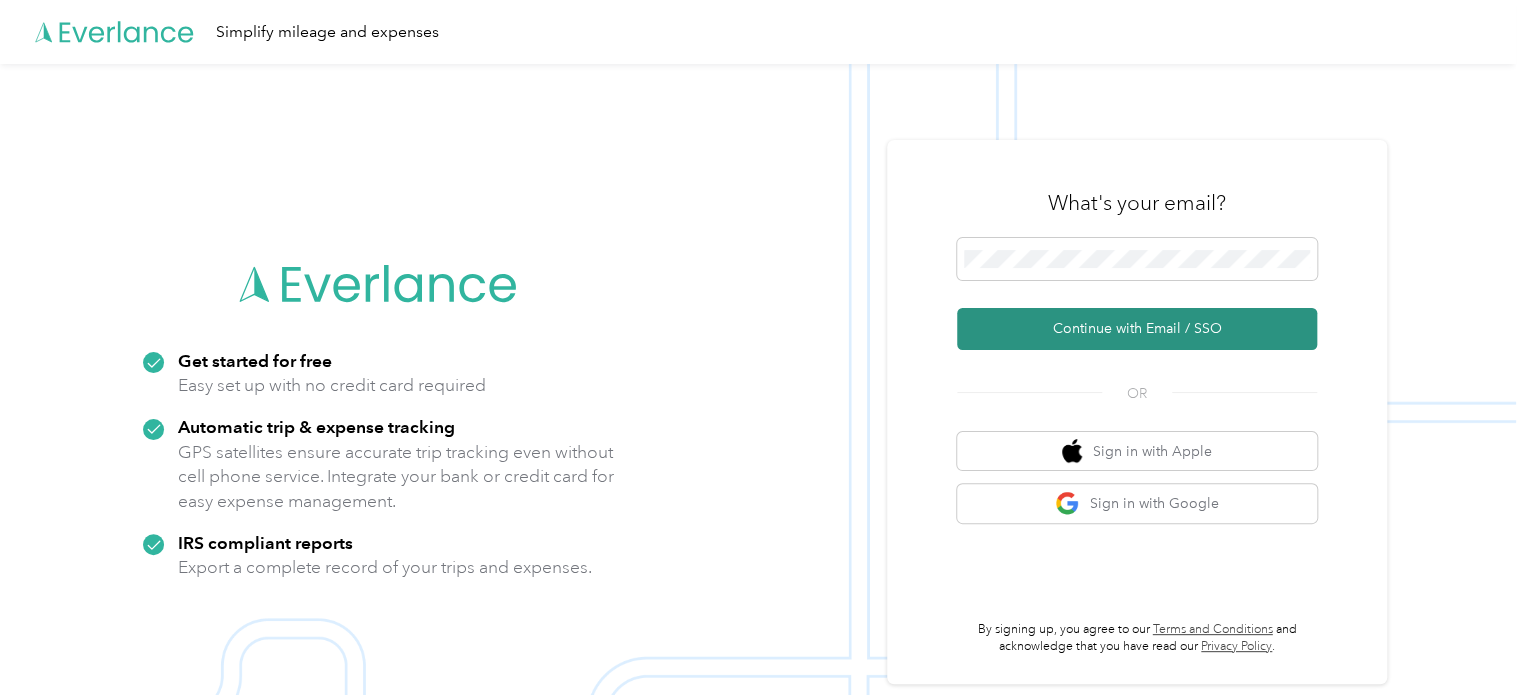click on "Continue with Email / SSO" at bounding box center [1137, 329] 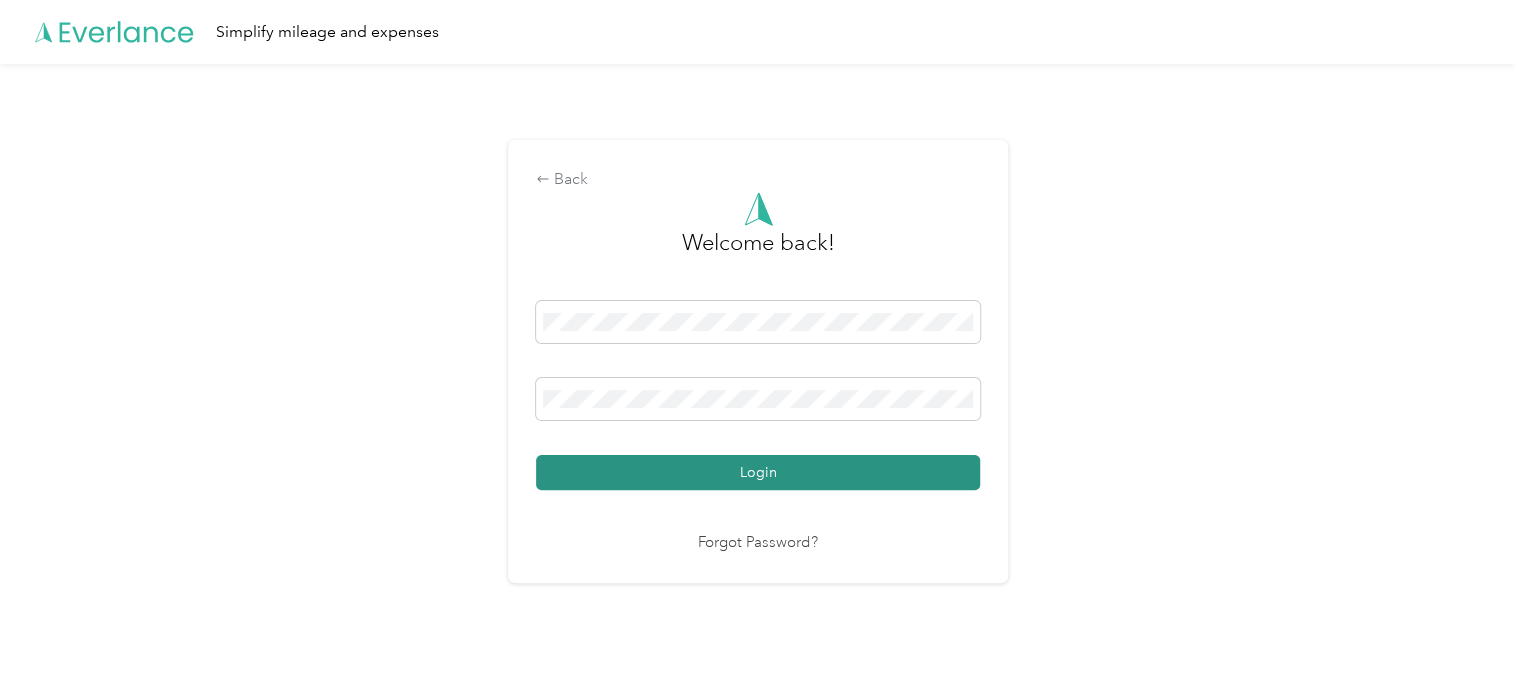 click on "Login" at bounding box center [758, 472] 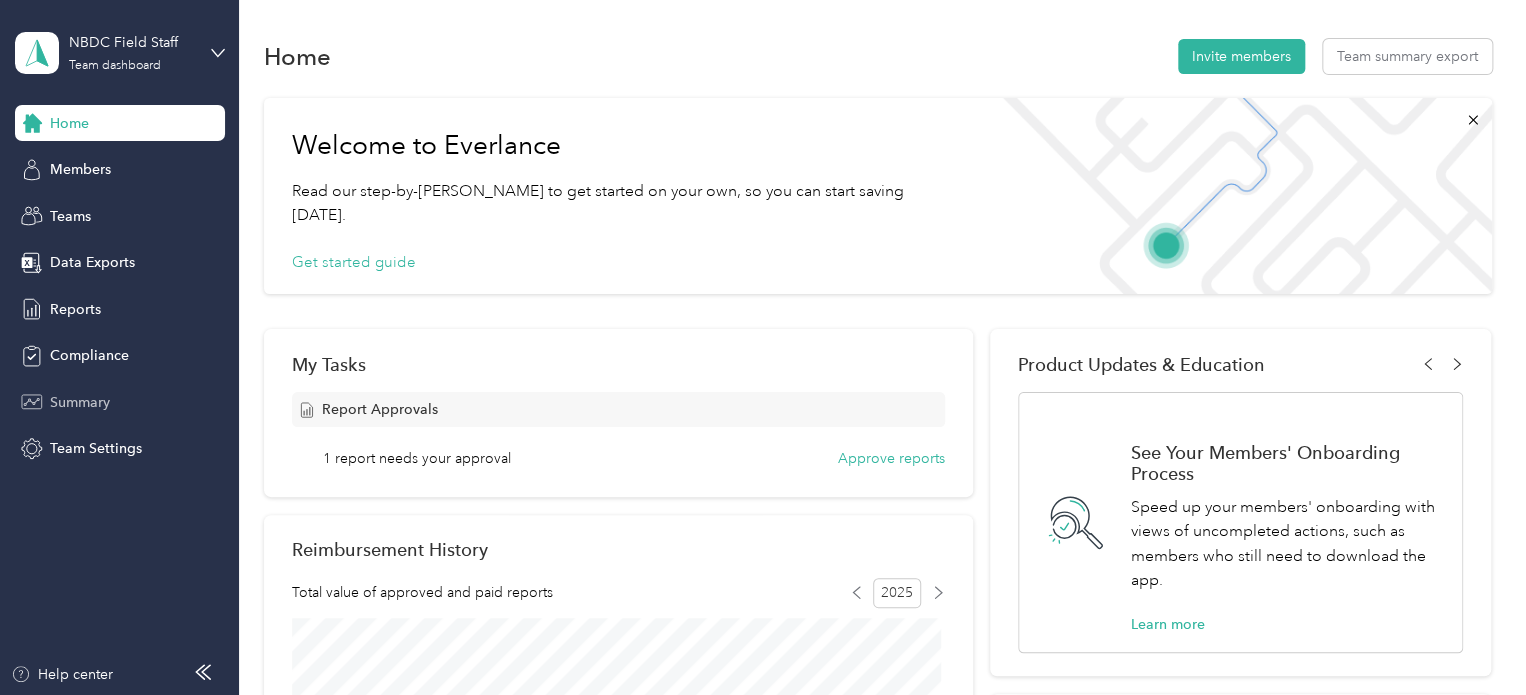 click on "Summary" at bounding box center [80, 402] 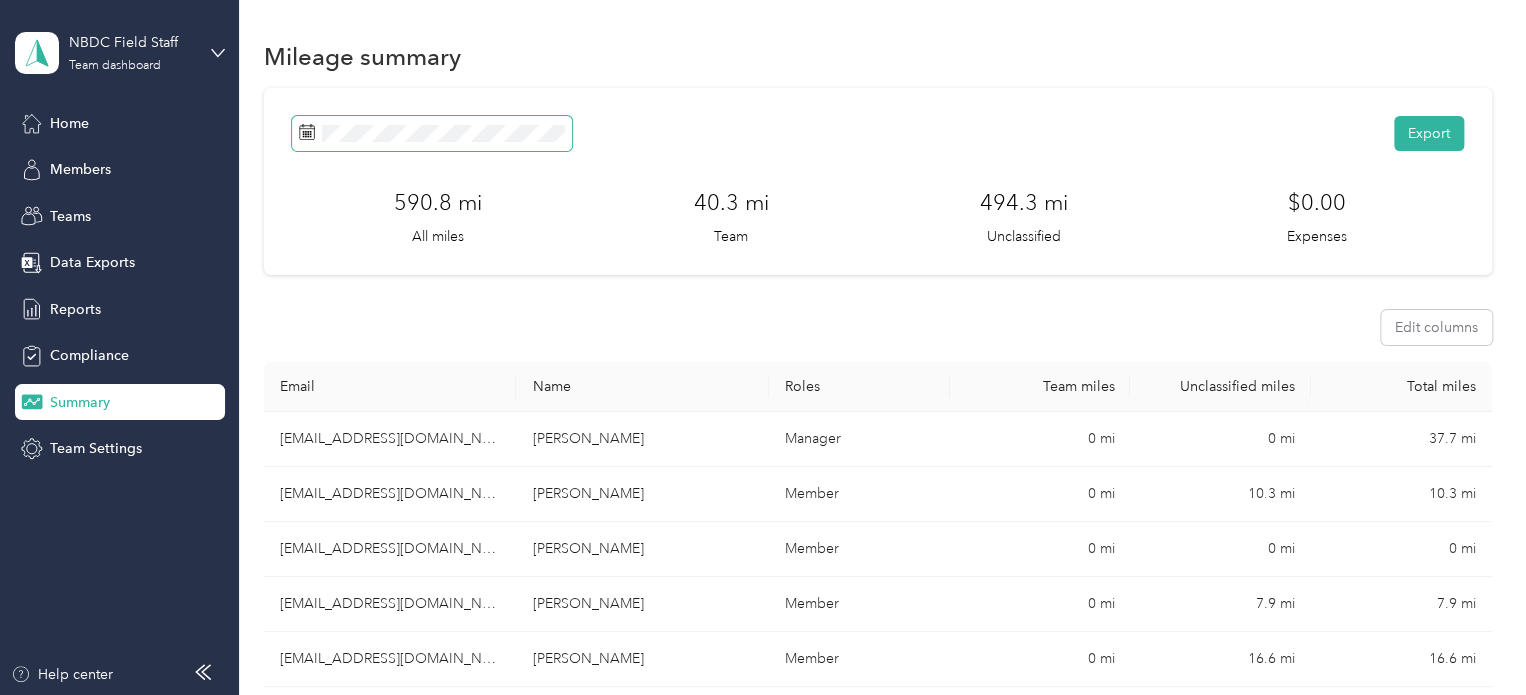 click 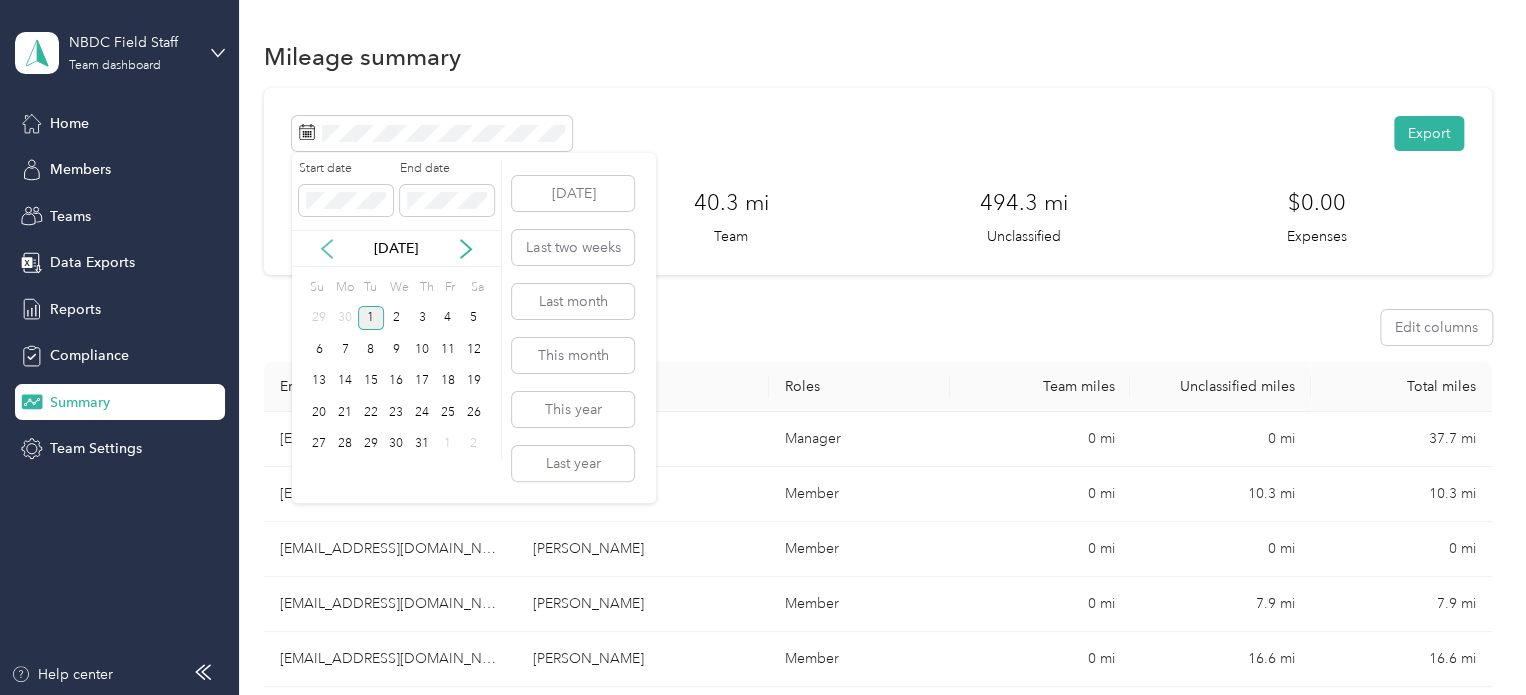 click 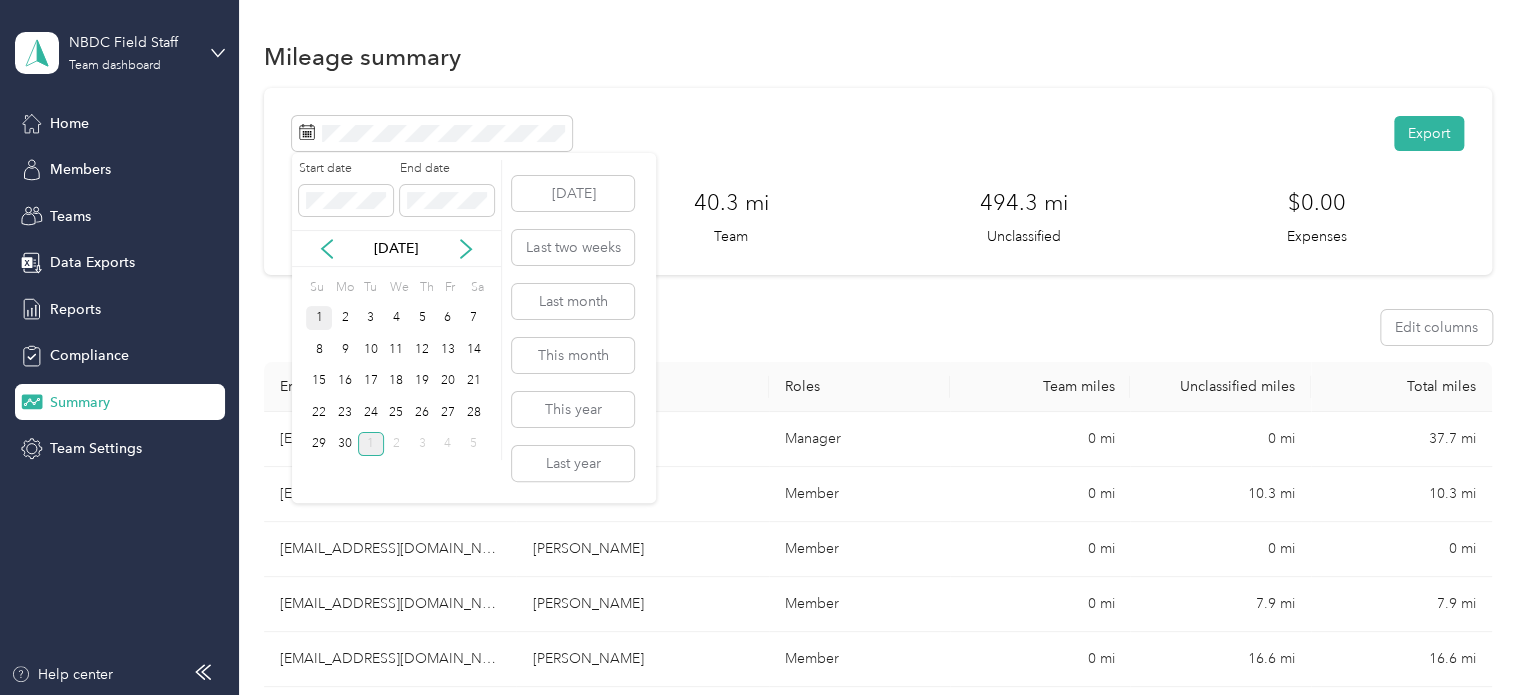 click on "1" at bounding box center [319, 318] 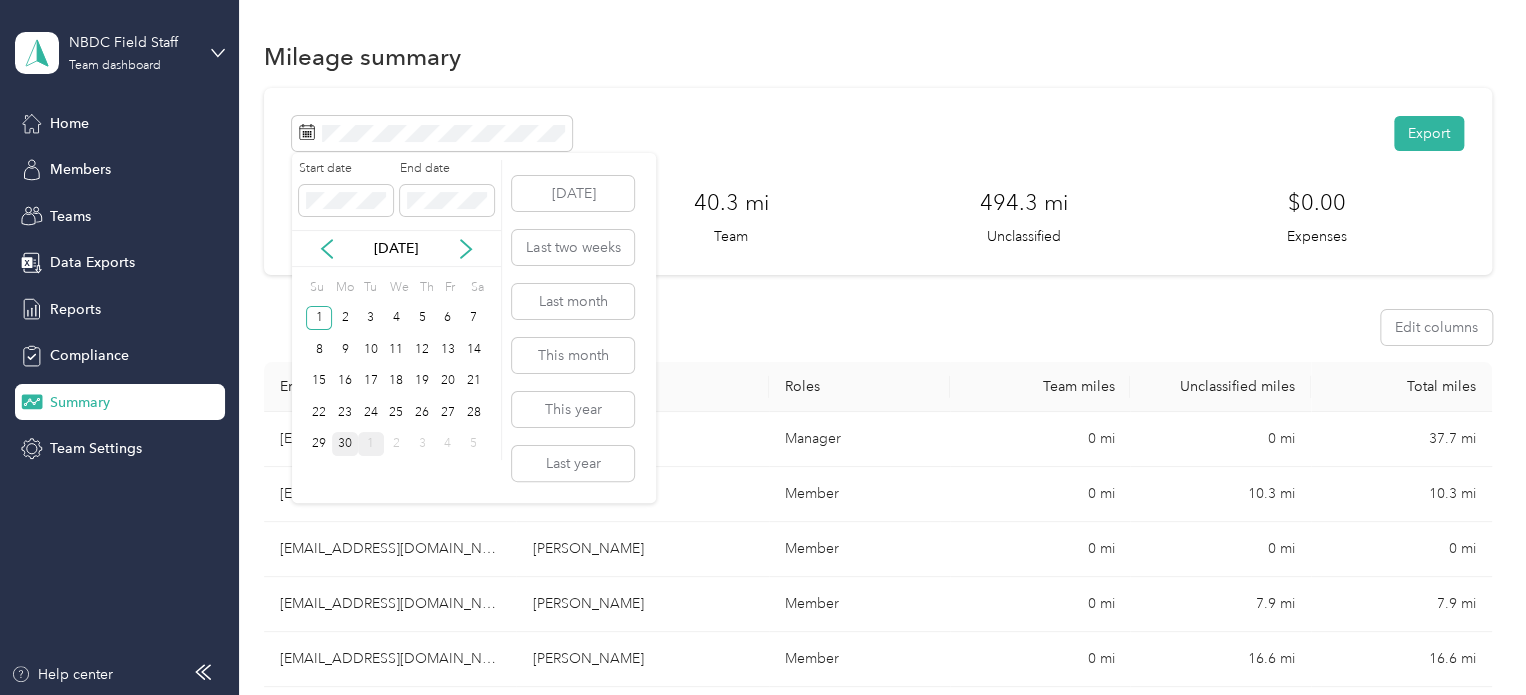 click on "30" at bounding box center (345, 444) 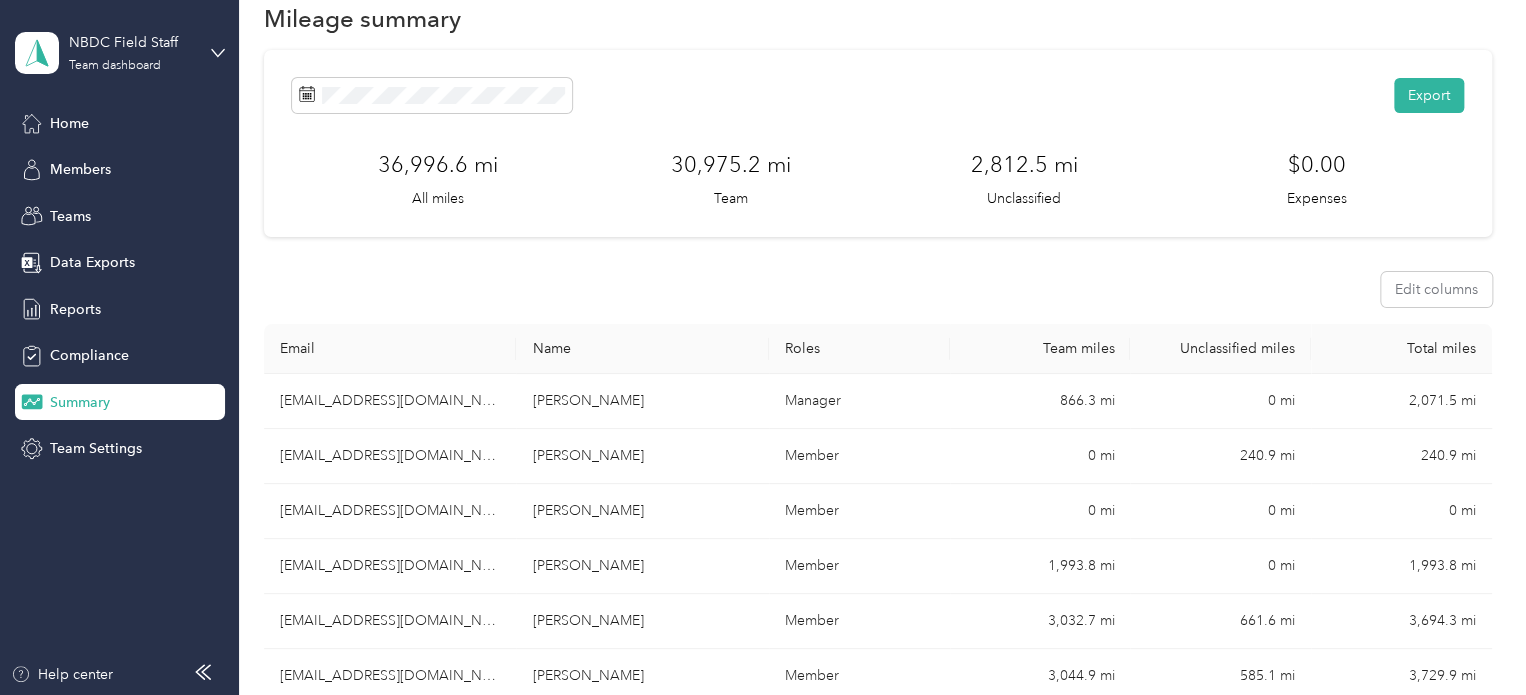 scroll, scrollTop: 0, scrollLeft: 0, axis: both 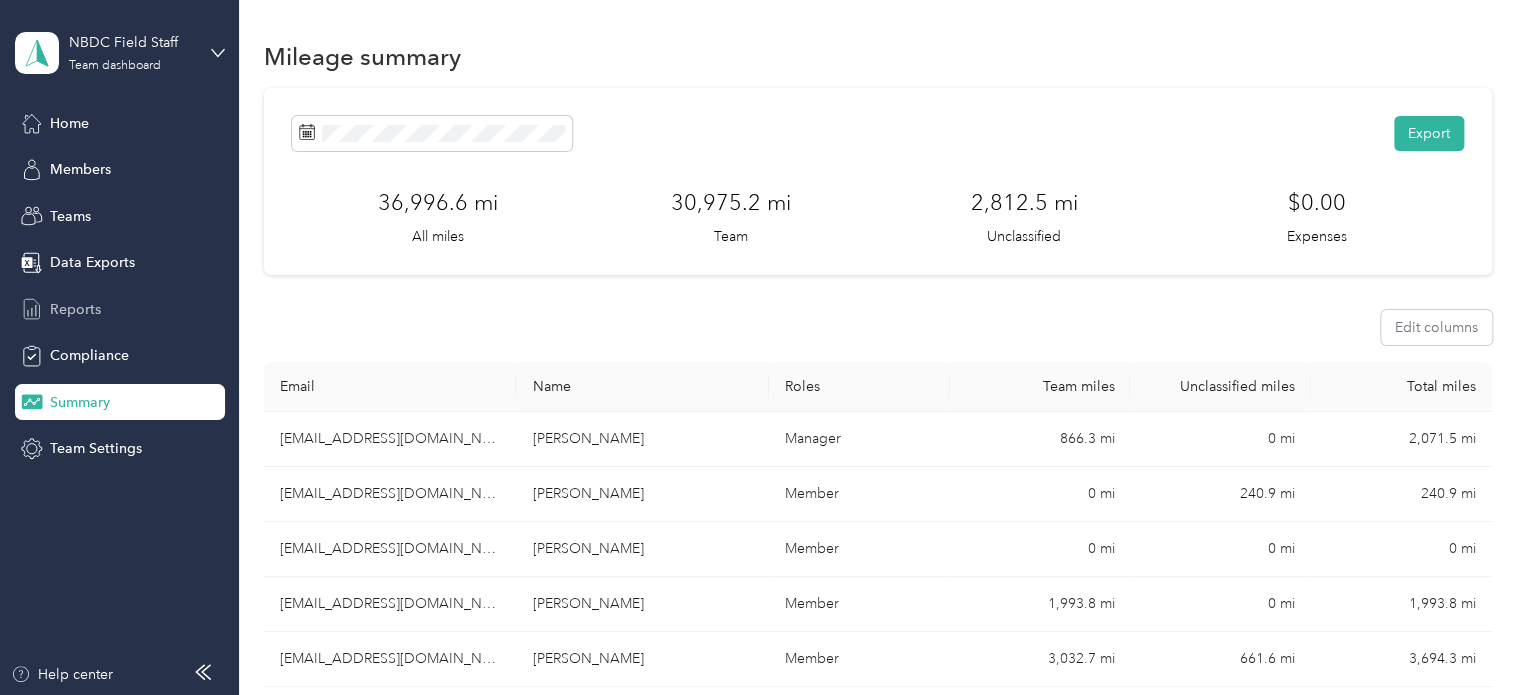 click on "Reports" at bounding box center [75, 309] 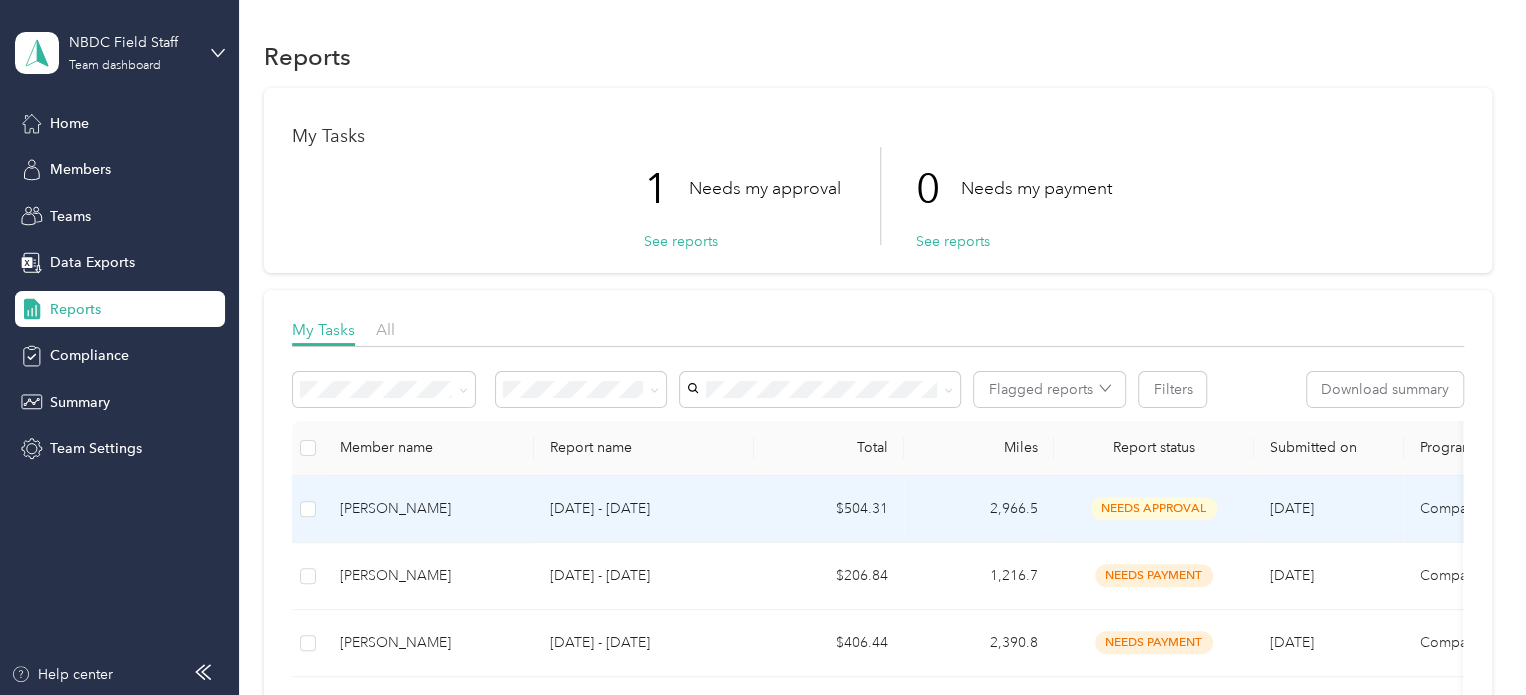 click on "needs approval" at bounding box center [1154, 508] 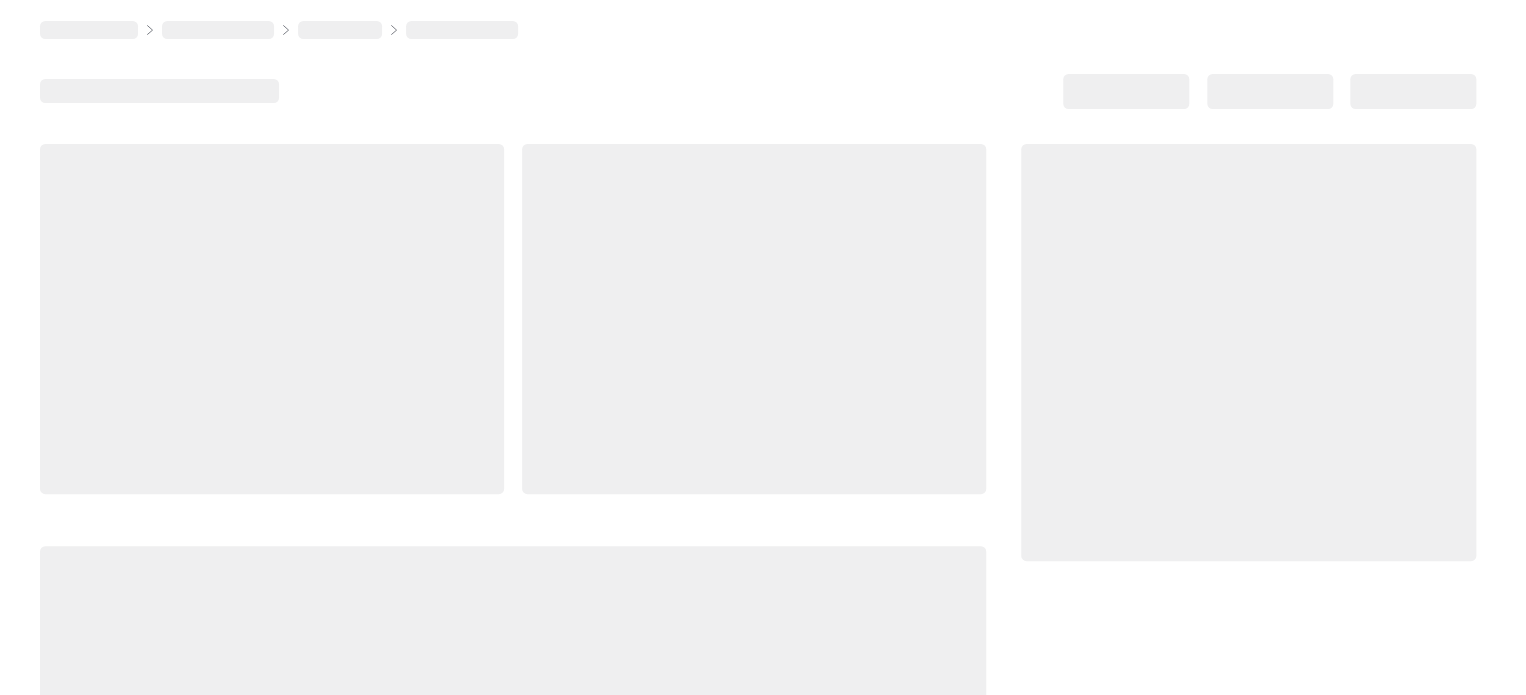click at bounding box center (1248, 352) 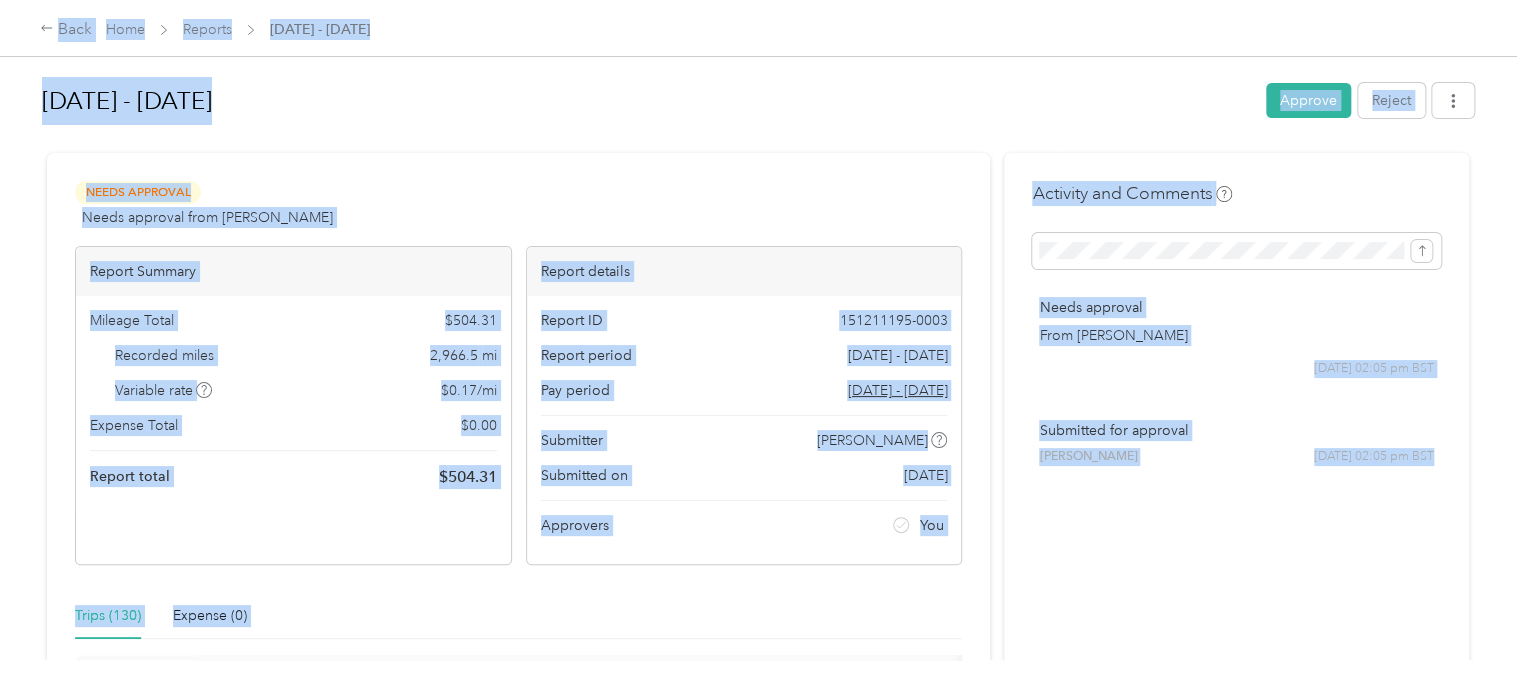 click on "Needs Approval Needs approval from [PERSON_NAME] View  activity & comments Report Summary Mileage Total $ 504.31 Recorded miles 2,966.5   mi Variable rate   $ 0.17 / mi Expense Total $ 0.00 Report total $ 504.31 Report details Report ID 151211195-0003 Report period [DATE] - [DATE] Pay period [DATE] - [DATE] Submitter [PERSON_NAME] Submitted on [DATE] Approvers You Trips (130) Expense (0) Miles Trip Date Value Location Track Method Purpose Notes Tags                   14.7 [DATE] $2.50 07:18 pm [GEOGRAPHIC_DATA][PERSON_NAME], [GEOGRAPHIC_DATA], [GEOGRAPHIC_DATA] 07:54 pm [PERSON_NAME][GEOGRAPHIC_DATA][PERSON_NAME], [GEOGRAPHIC_DATA] GPS Holstein Group - 9.7 [DATE] $1.65 05:25 pm [GEOGRAPHIC_DATA], [GEOGRAPHIC_DATA] 05:39 pm [GEOGRAPHIC_DATA], [PERSON_NAME][GEOGRAPHIC_DATA], [GEOGRAPHIC_DATA], [GEOGRAPHIC_DATA] GPS Holstein Group - 14.4 [DATE] $2.45 02:56 pm [GEOGRAPHIC_DATA] 03:26 pm [GEOGRAPHIC_DATA], [GEOGRAPHIC_DATA] GPS Holstein Group - 103.8 [DATE] $17.65 11:33 am 01:44 pm GPS Holstein Group - 23 [DATE]" at bounding box center [758, 6928] 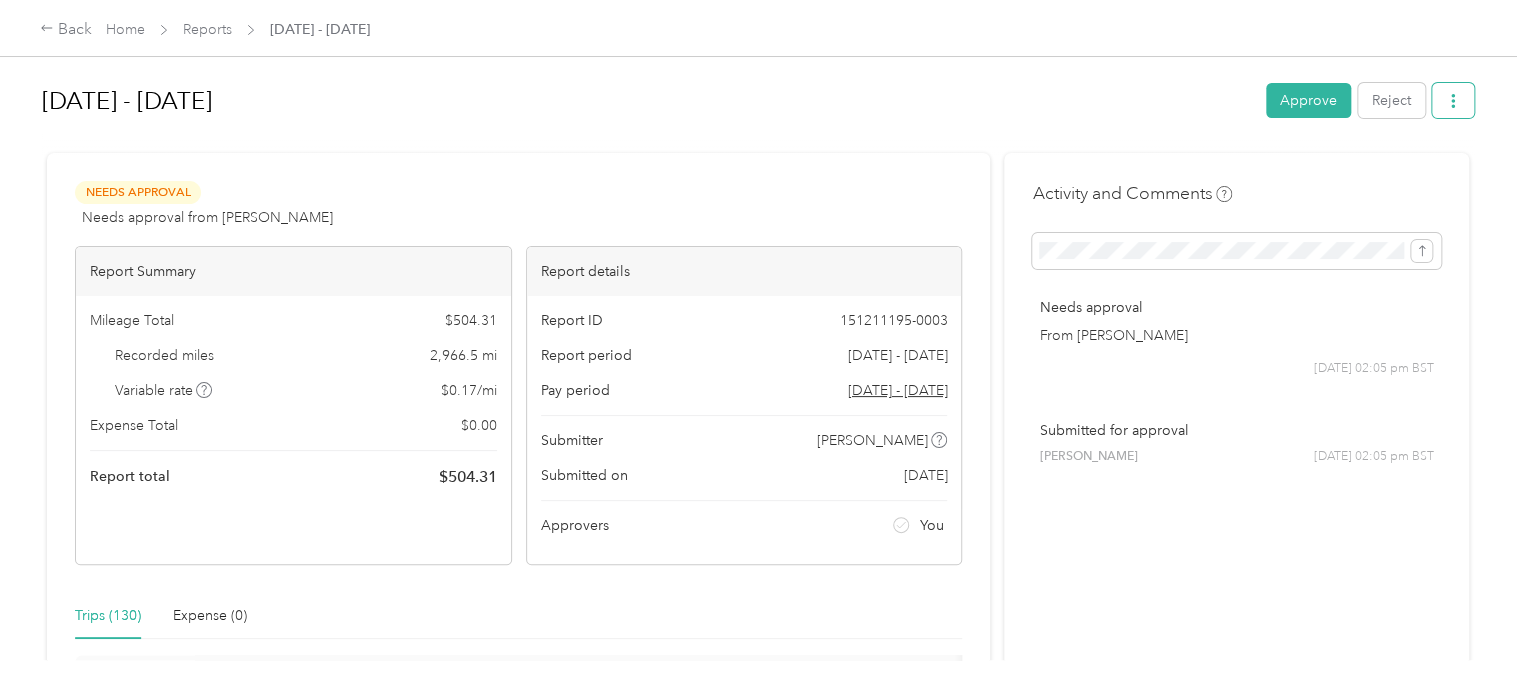 click 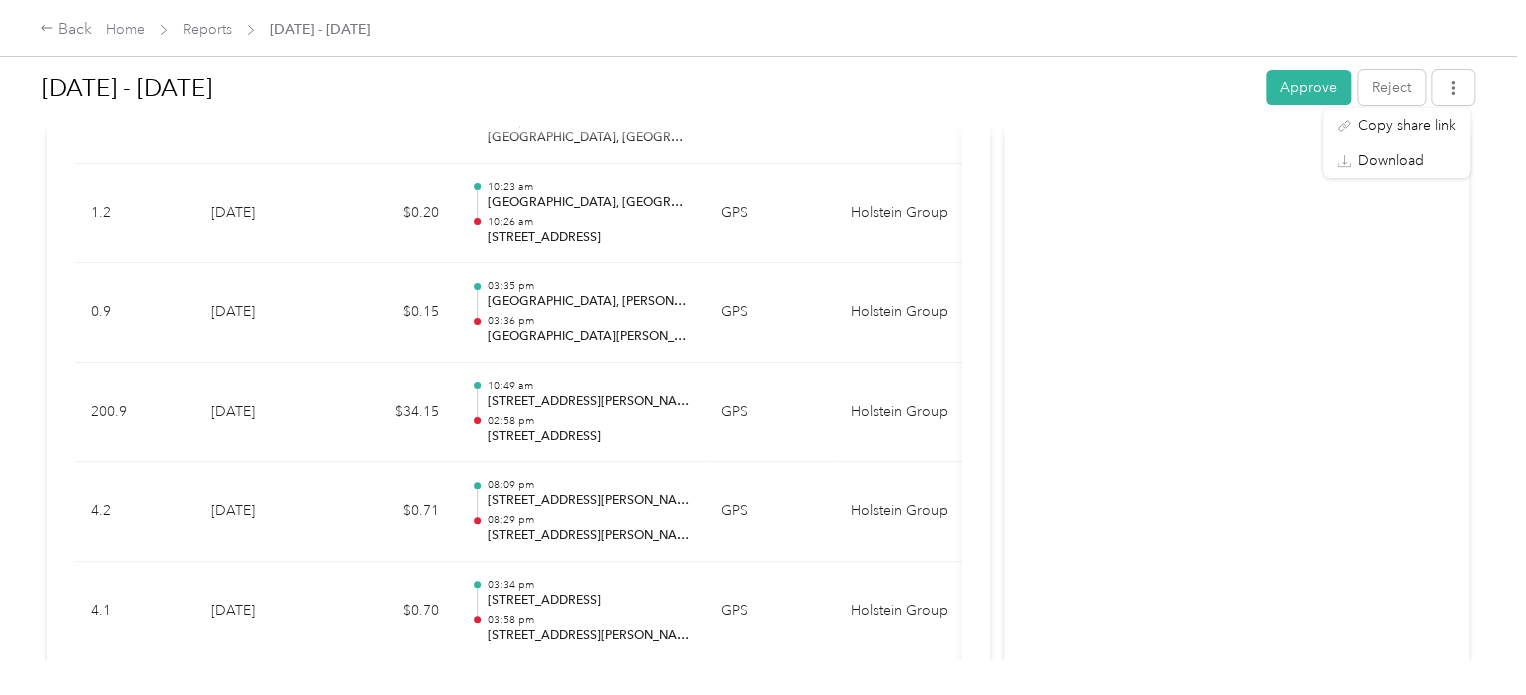 scroll, scrollTop: 3924, scrollLeft: 0, axis: vertical 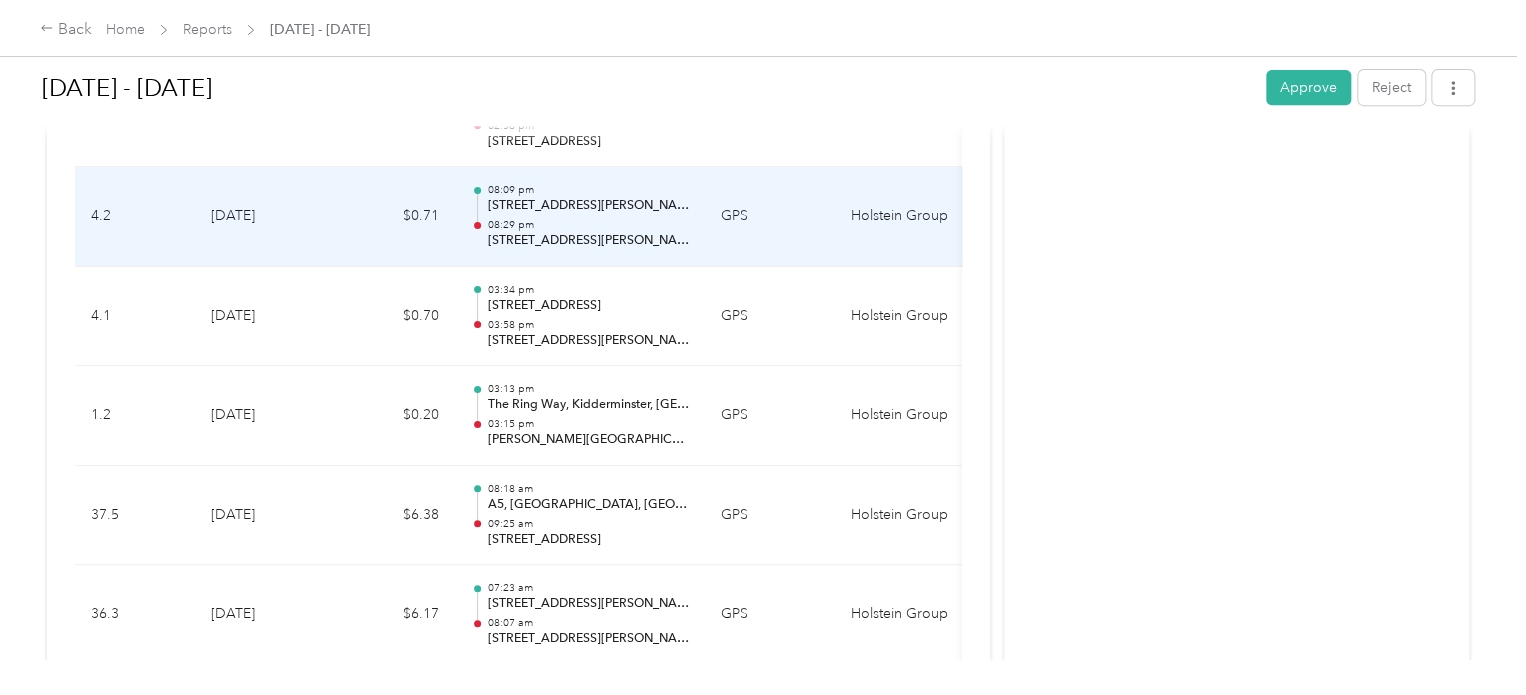 click on "[STREET_ADDRESS][PERSON_NAME]" at bounding box center (588, 241) 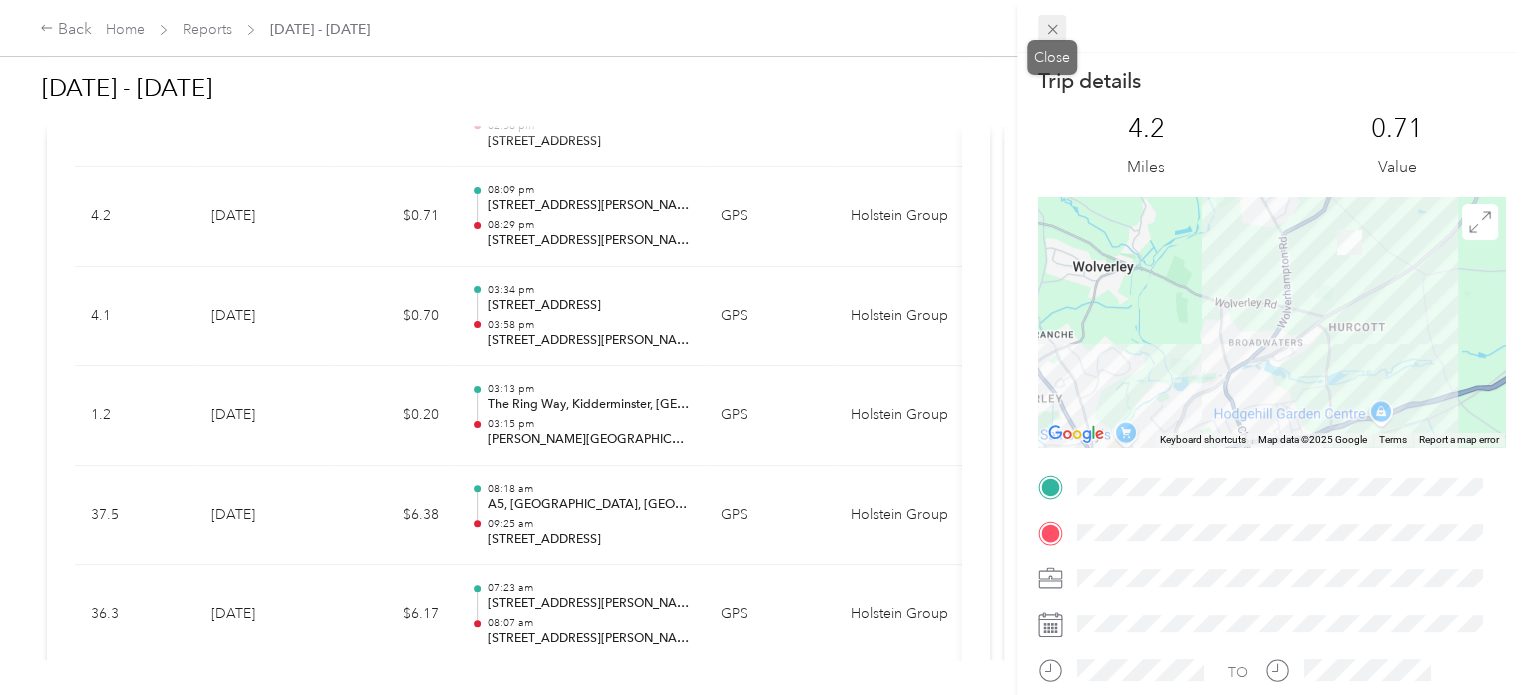 click 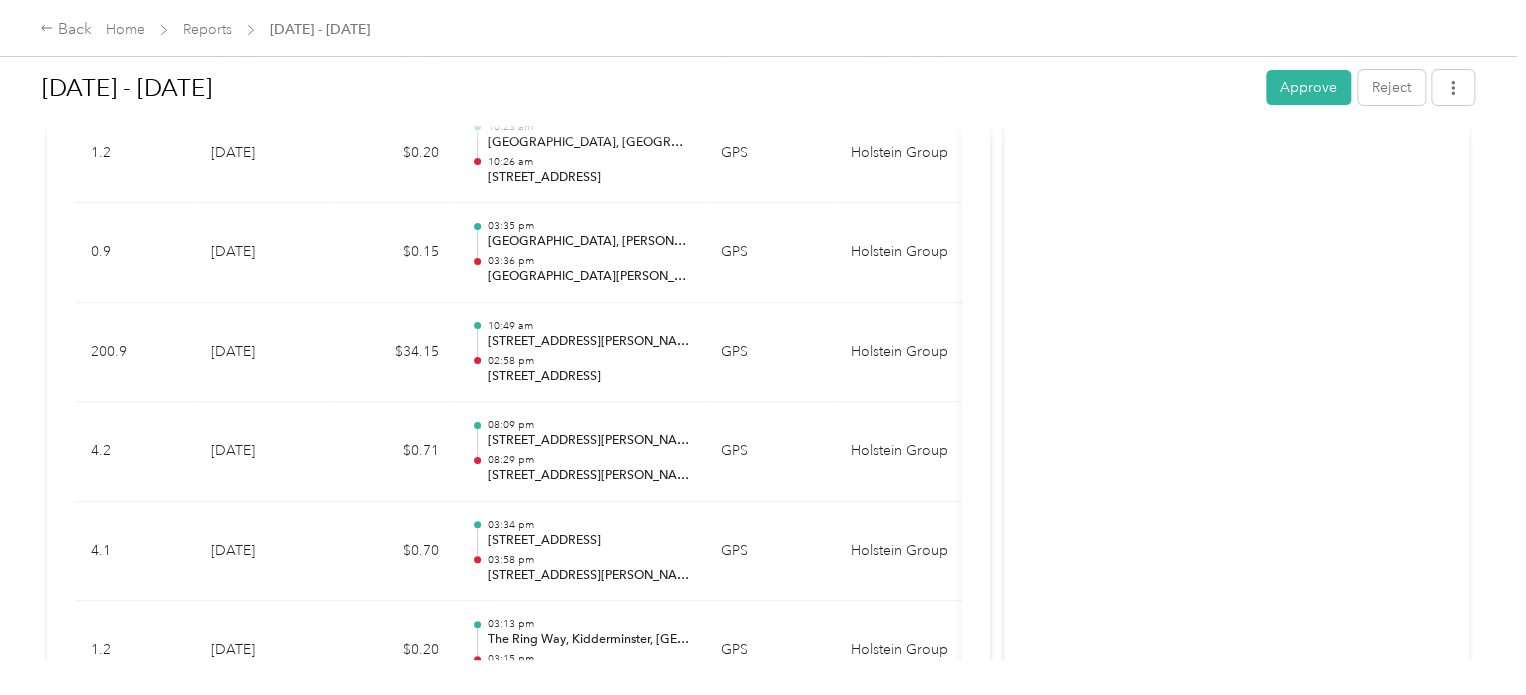 scroll, scrollTop: 3978, scrollLeft: 0, axis: vertical 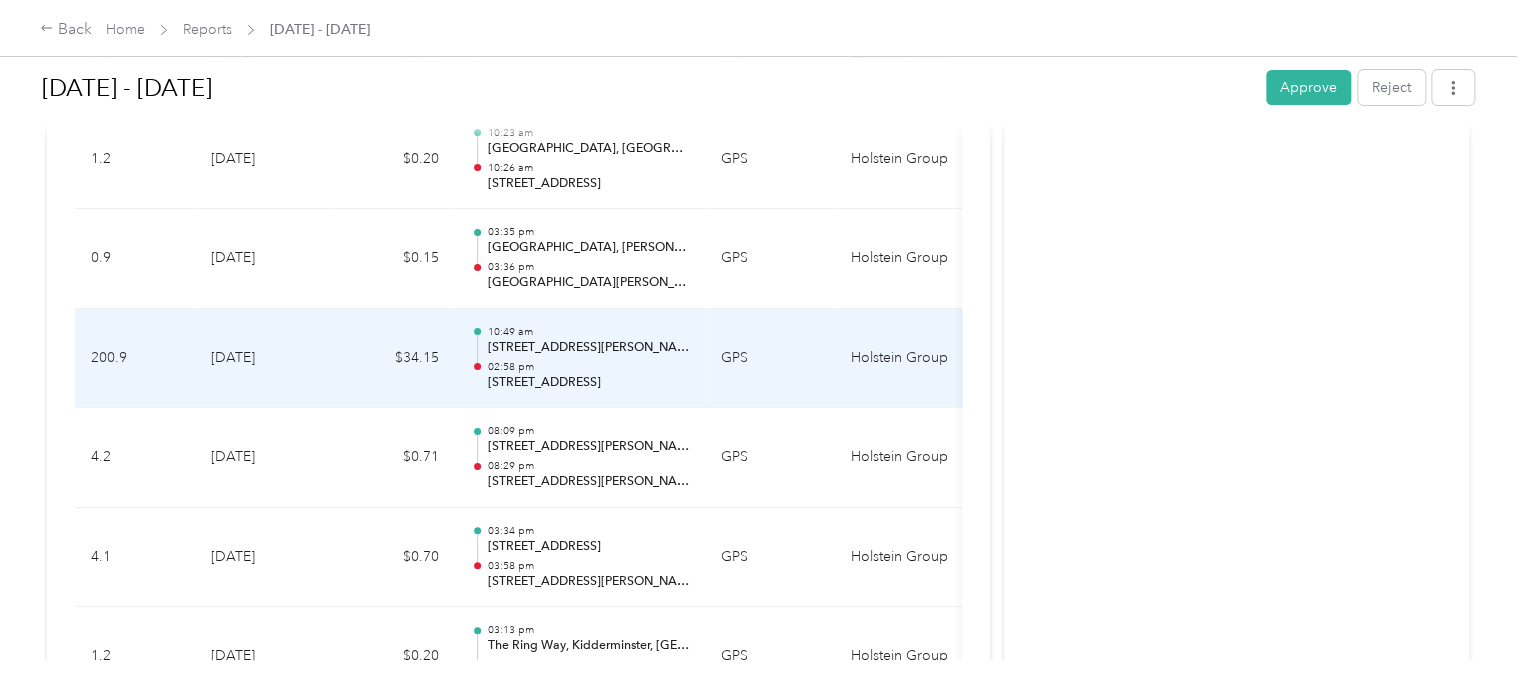 click on "02:58 pm" at bounding box center (588, 367) 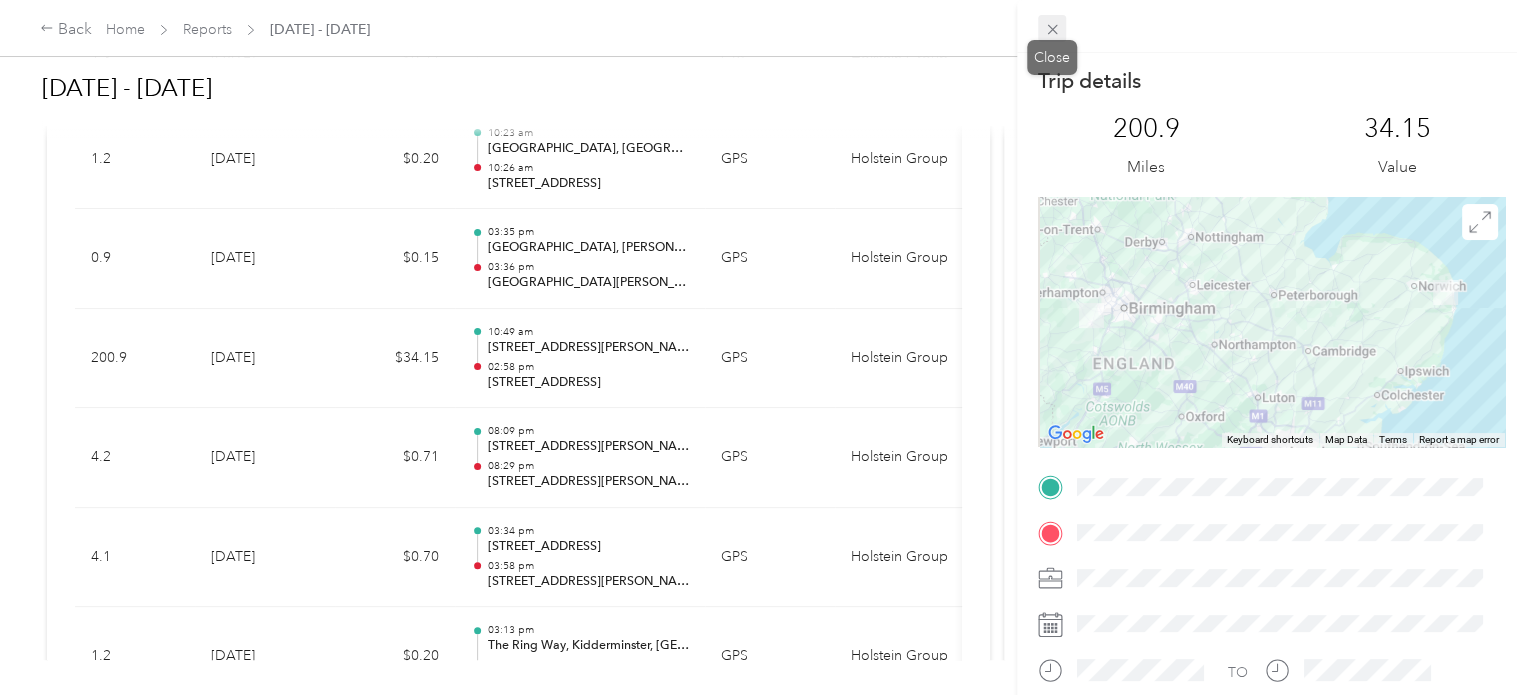 click 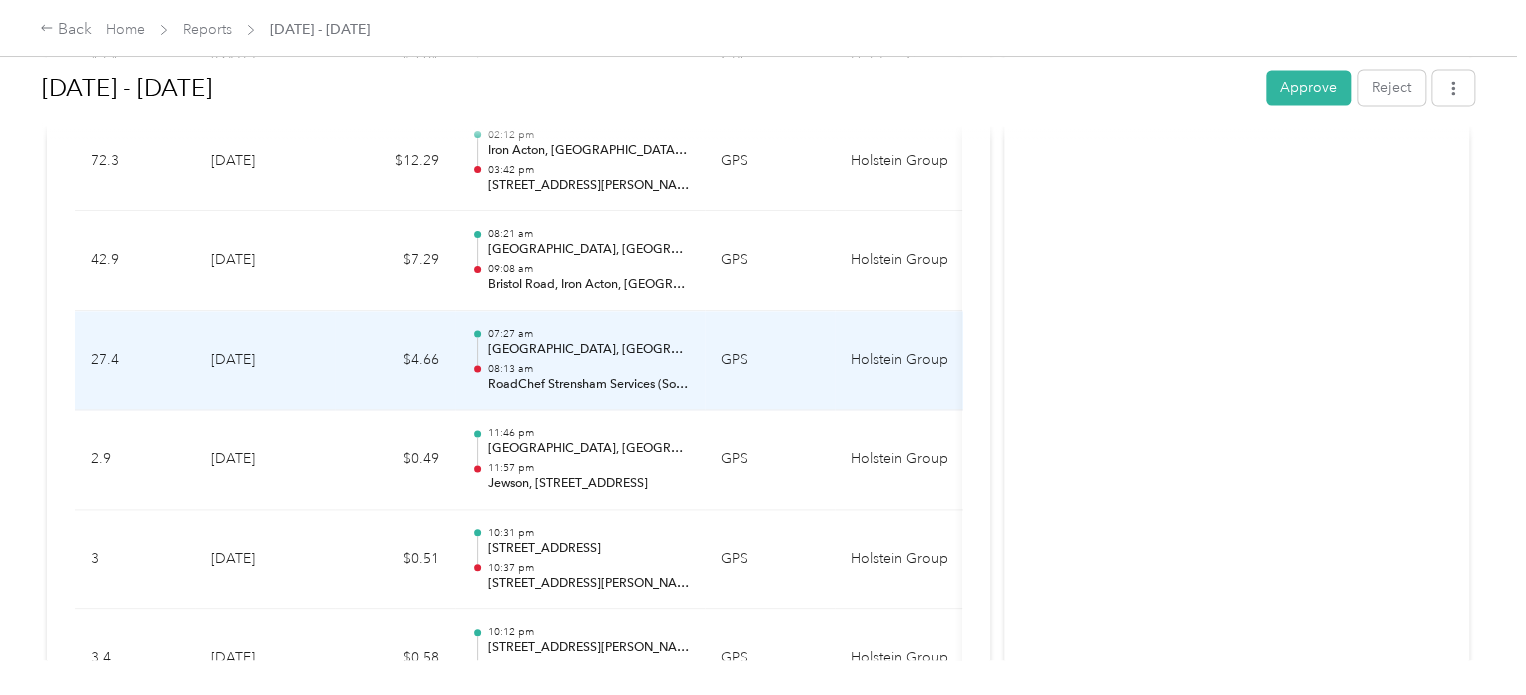 scroll, scrollTop: 1868, scrollLeft: 0, axis: vertical 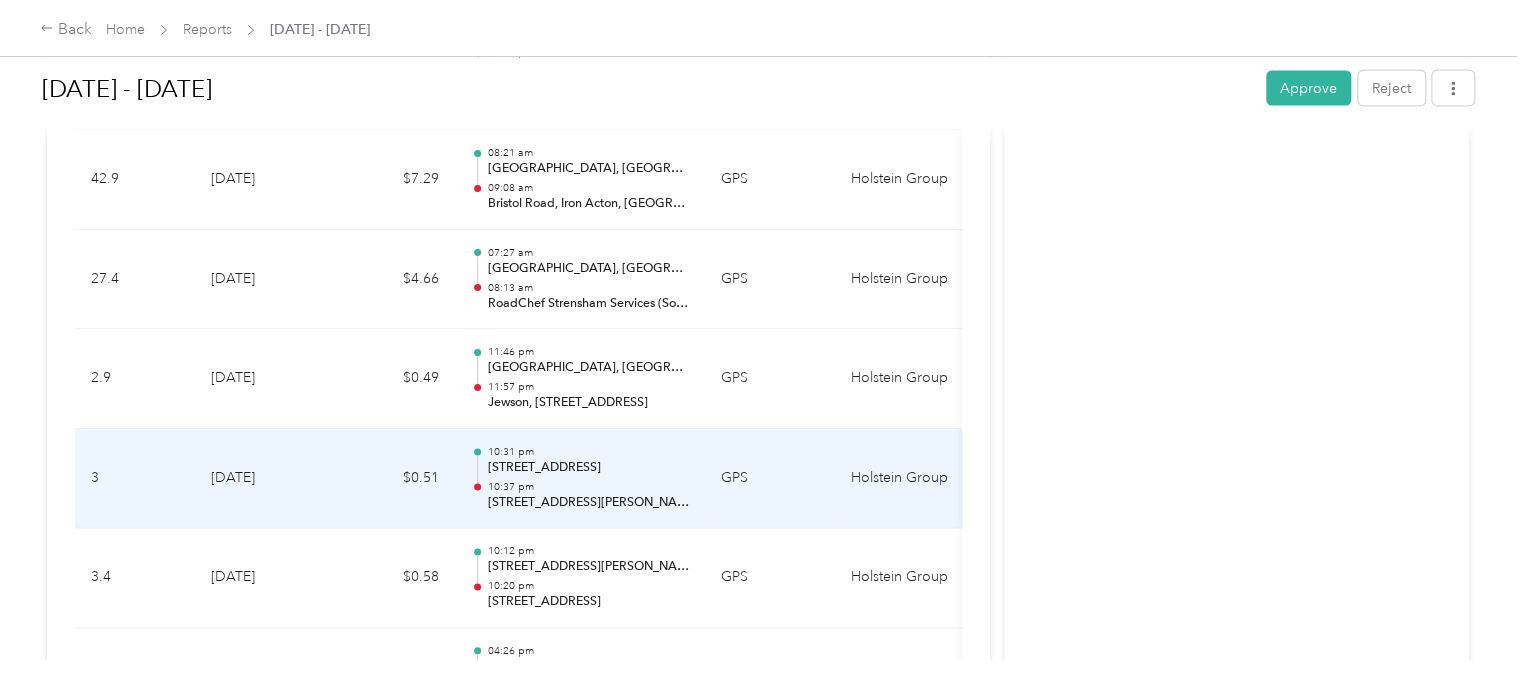 click on "GPS" at bounding box center (770, 479) 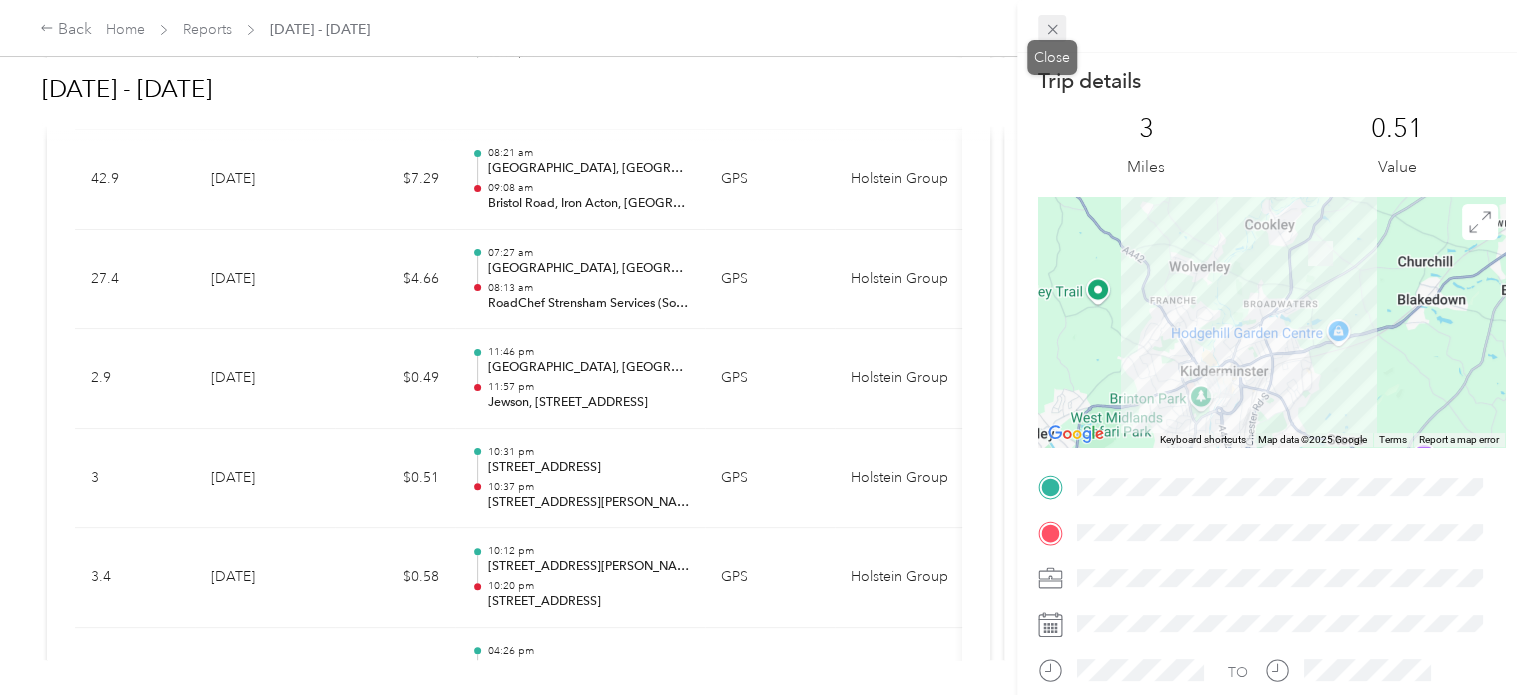 click 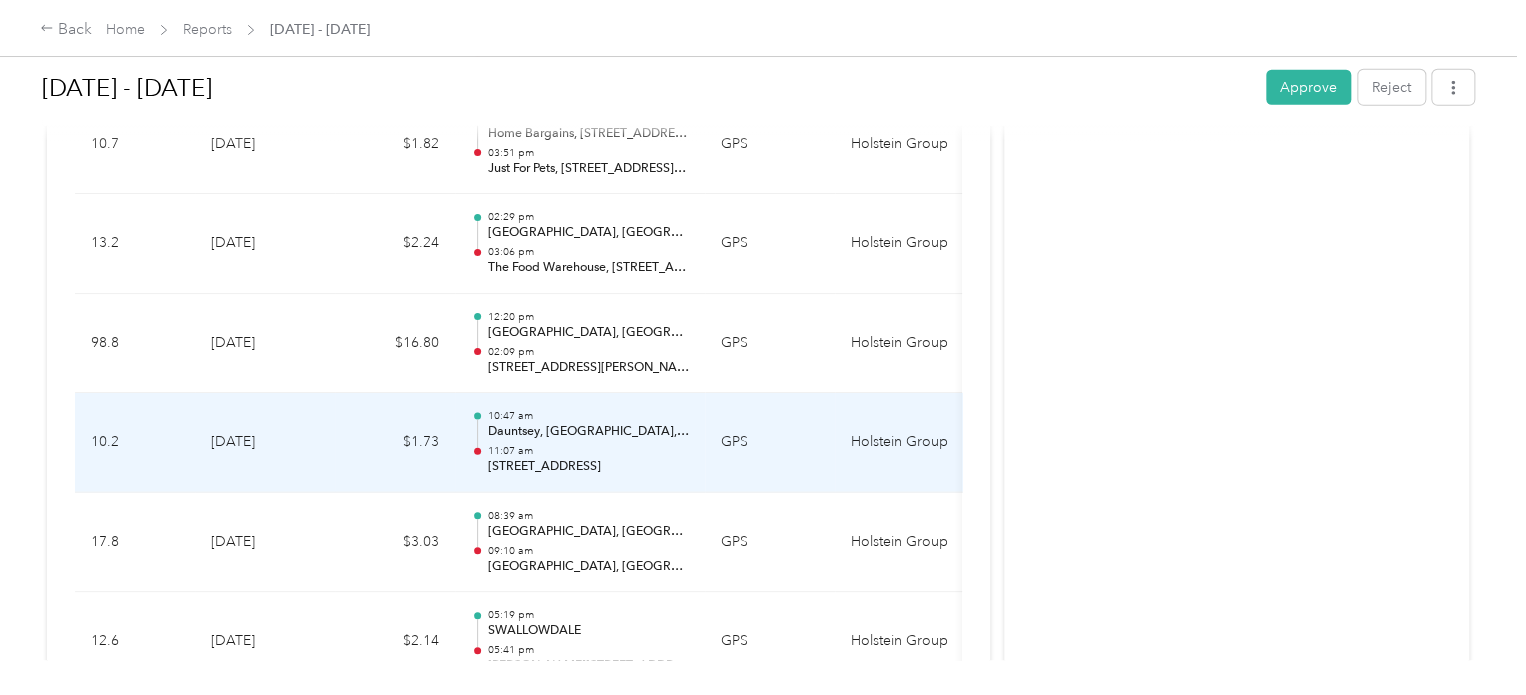 scroll, scrollTop: 2602, scrollLeft: 0, axis: vertical 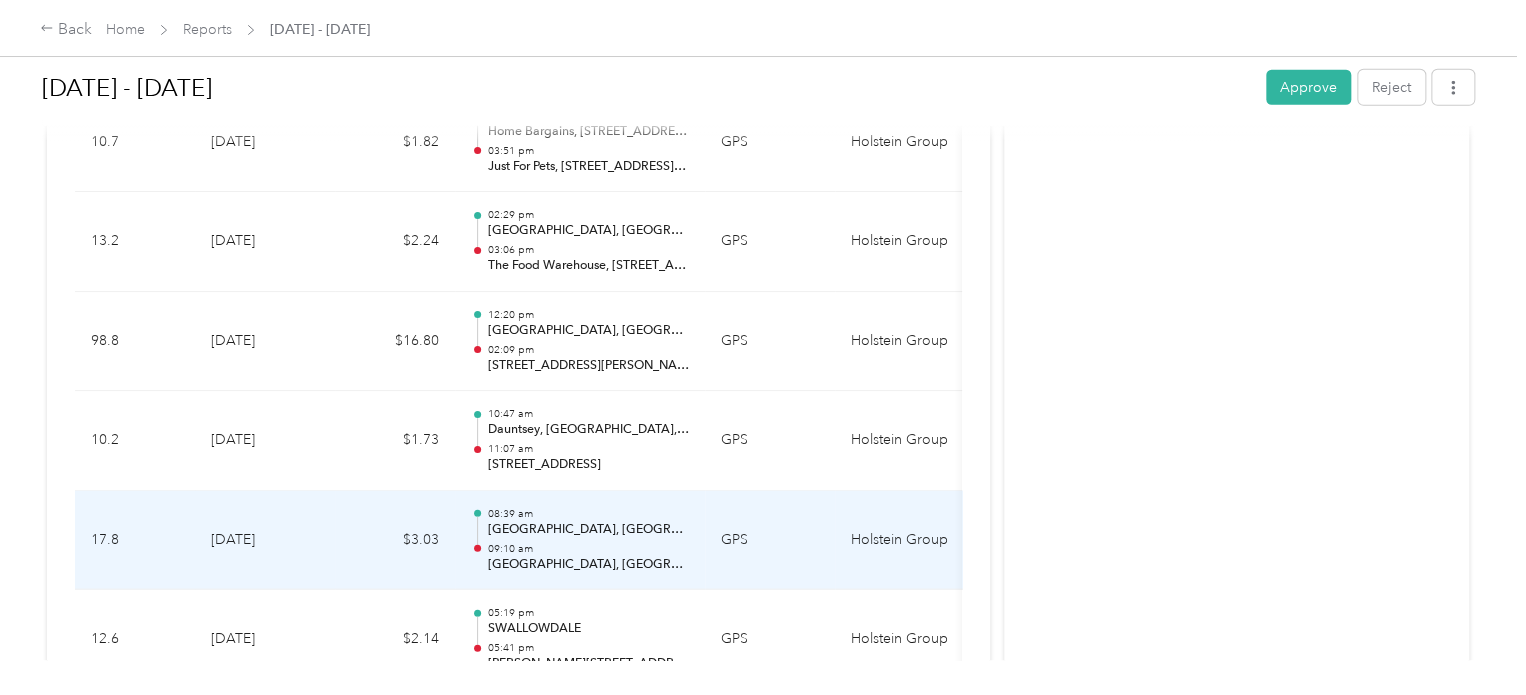 click on "09:10 am" at bounding box center [588, 549] 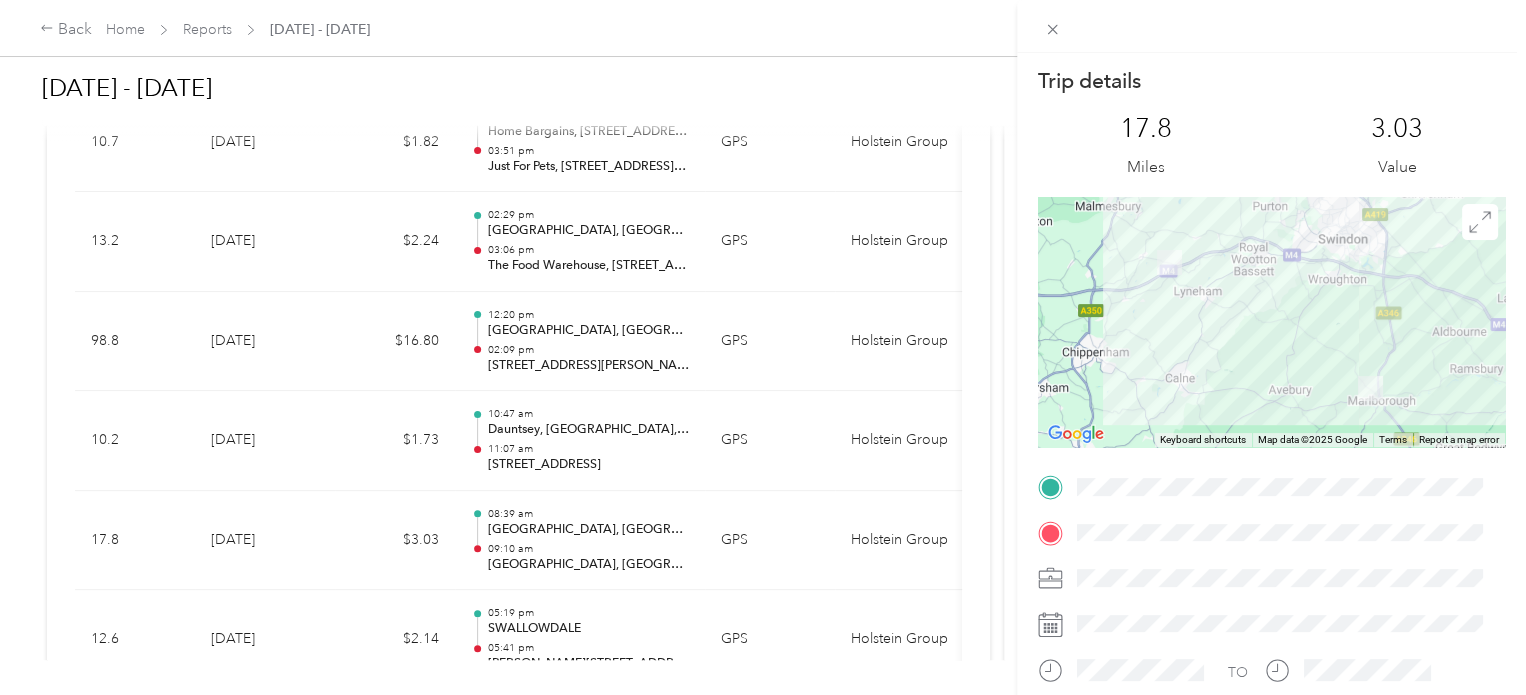 click on "Trip details This trip cannot be edited because it is either under review, approved, or paid. Contact your Team Manager to edit it. 17.8 Miles 3.03 Value  ← Move left → Move right ↑ Move up ↓ Move down + Zoom in - Zoom out Home Jump left by 75% End Jump right by 75% Page Up Jump up by 75% Page Down Jump down by 75% To navigate, press the arrow keys. Keyboard shortcuts Map Data Map data ©2025 Google Map data ©2025 Google 5 km  Click to toggle between metric and imperial units Terms Report a map error TO" at bounding box center (763, 347) 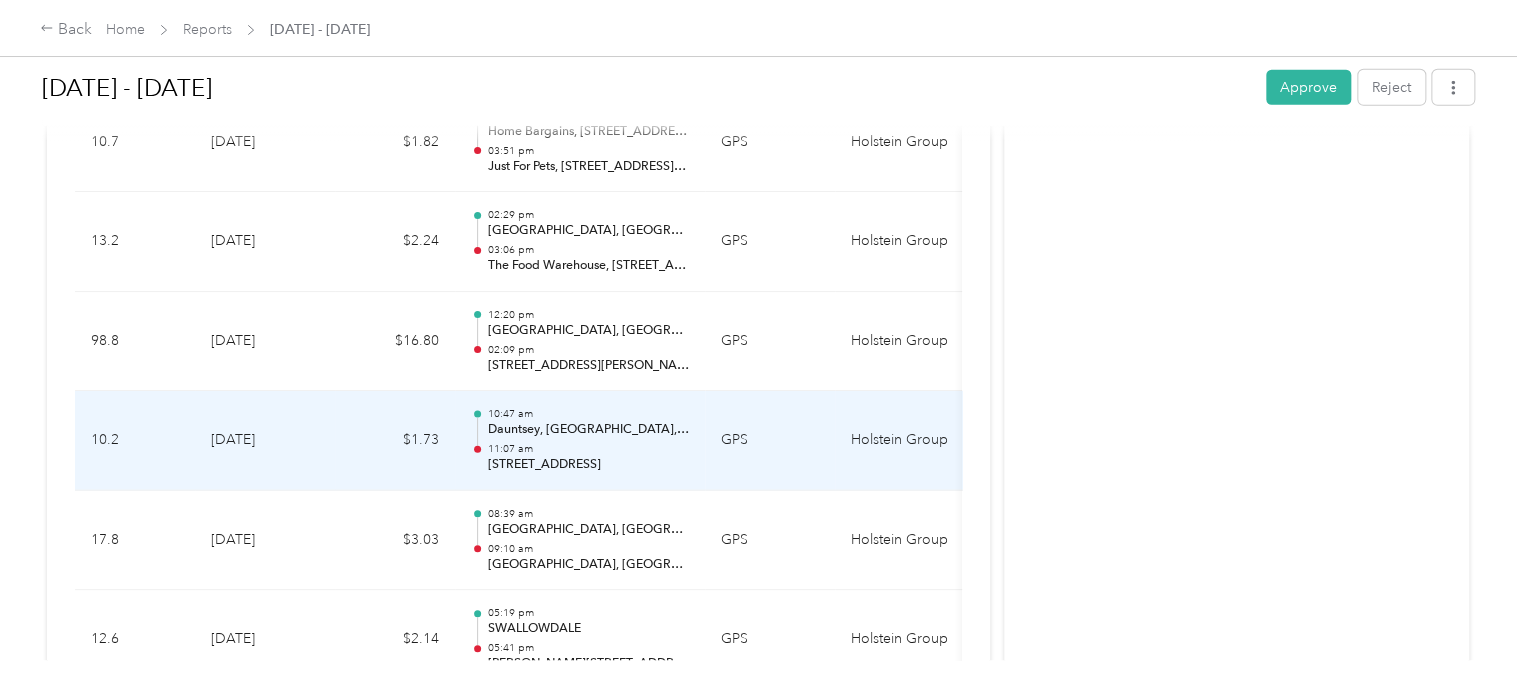 click on "11:07 am" at bounding box center [588, 449] 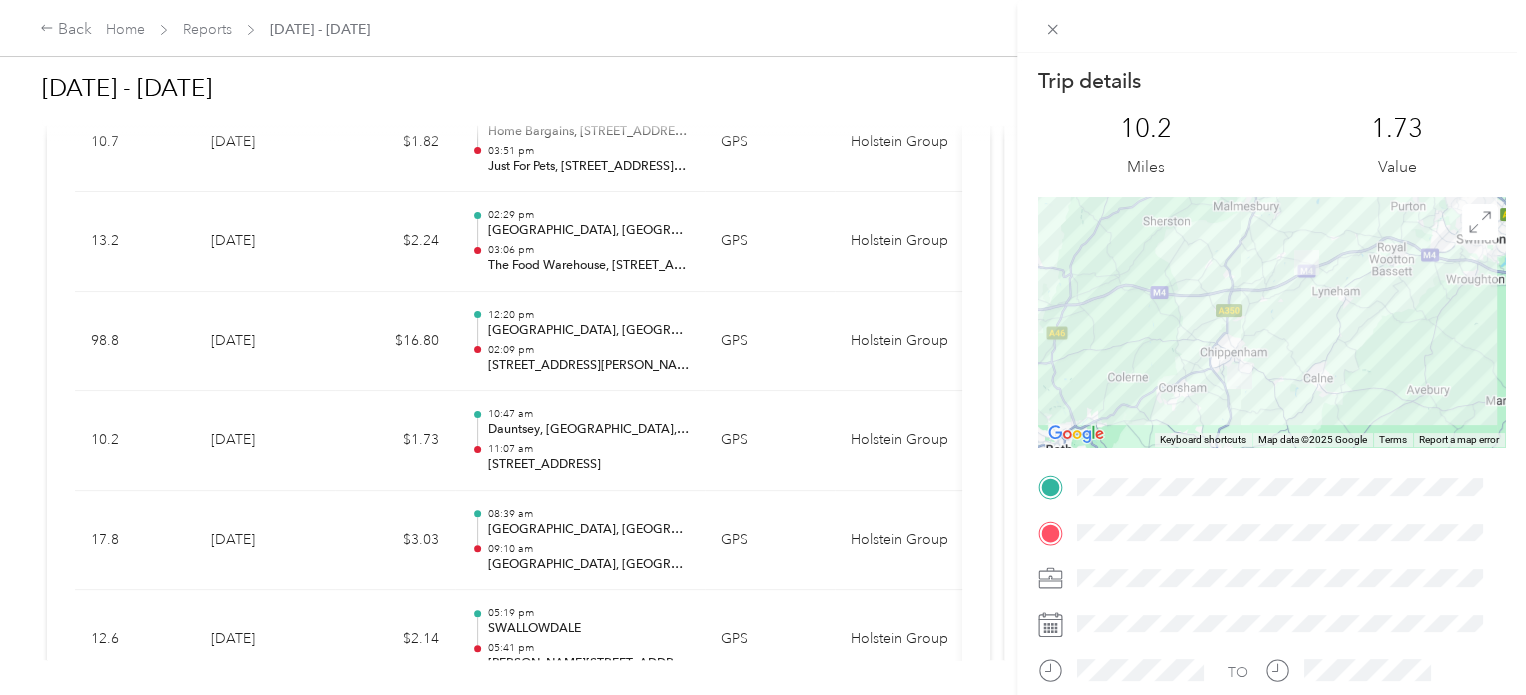 click on "Trip details This trip cannot be edited because it is either under review, approved, or paid. Contact your Team Manager to edit it. 10.2 Miles 1.73 Value  ← Move left → Move right ↑ Move up ↓ Move down + Zoom in - Zoom out Home Jump left by 75% End Jump right by 75% Page Up Jump up by 75% Page Down Jump down by 75% To navigate, press the arrow keys. Keyboard shortcuts Map Data Map data ©2025 Google Map data ©2025 Google 5 km  Click to toggle between metric and imperial units Terms Report a map error TO" at bounding box center (763, 347) 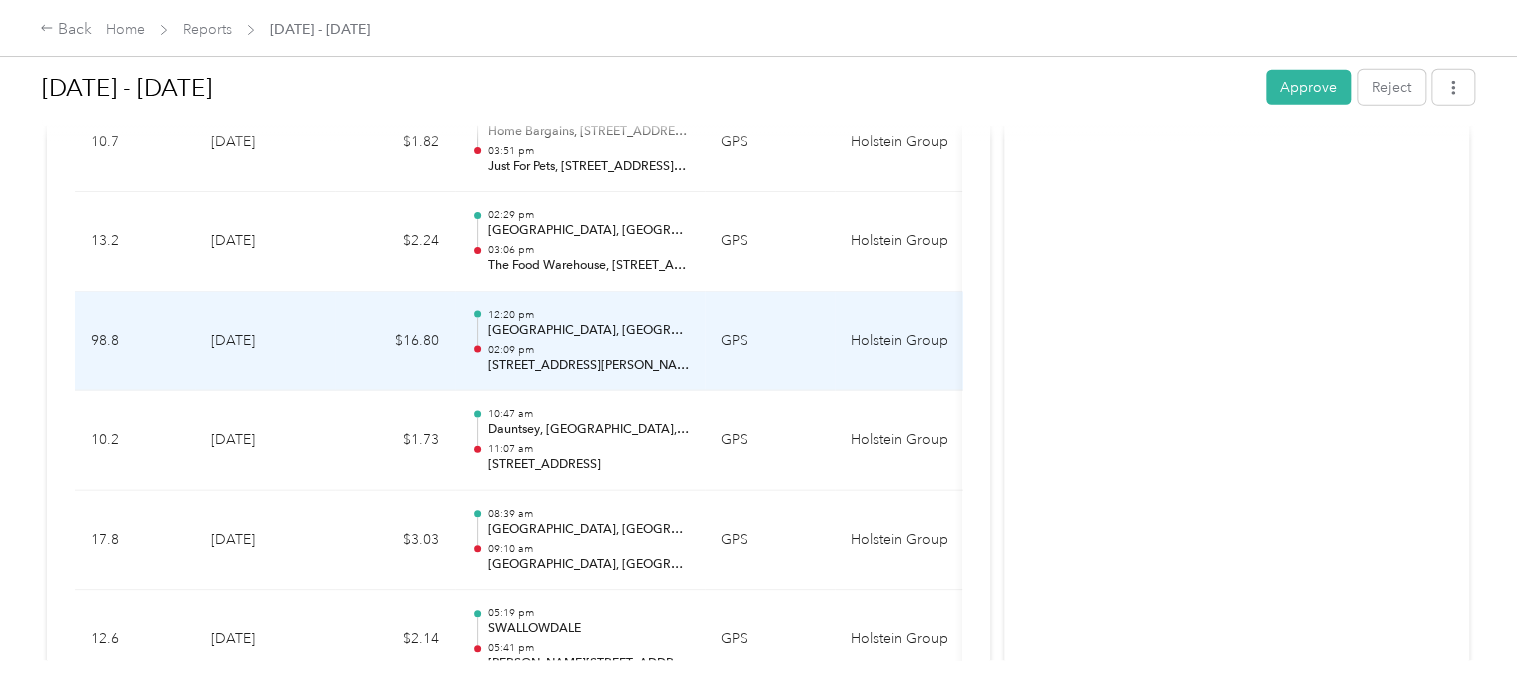click on "02:09 pm" at bounding box center [588, 350] 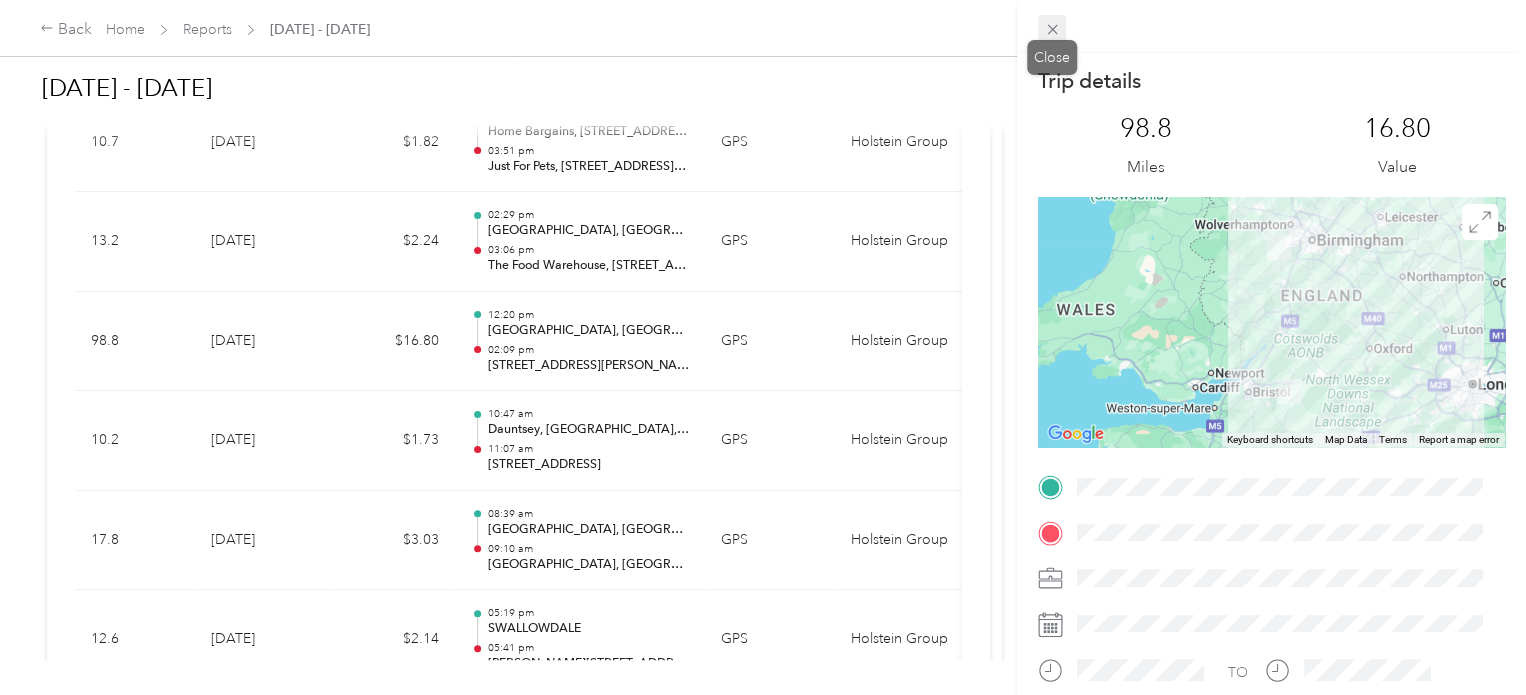 click at bounding box center (1052, 29) 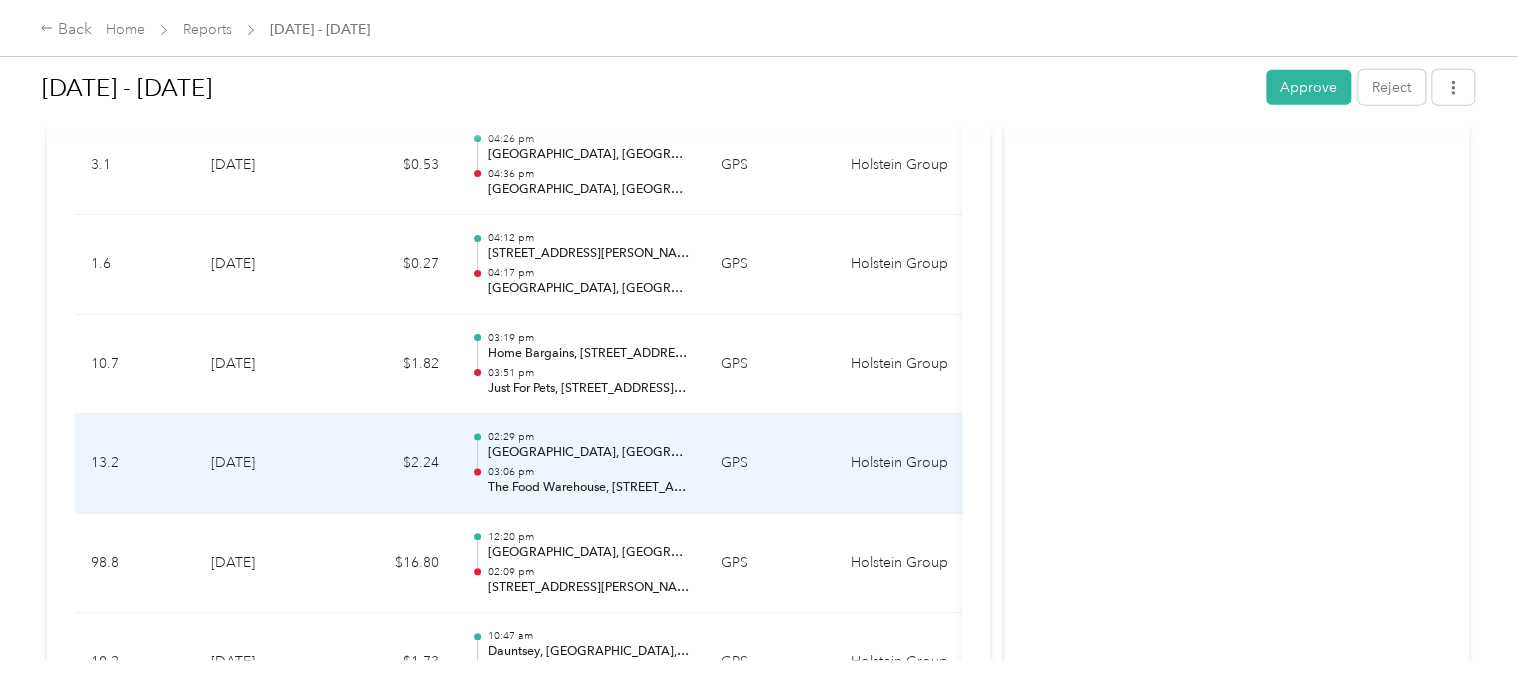 scroll, scrollTop: 2375, scrollLeft: 0, axis: vertical 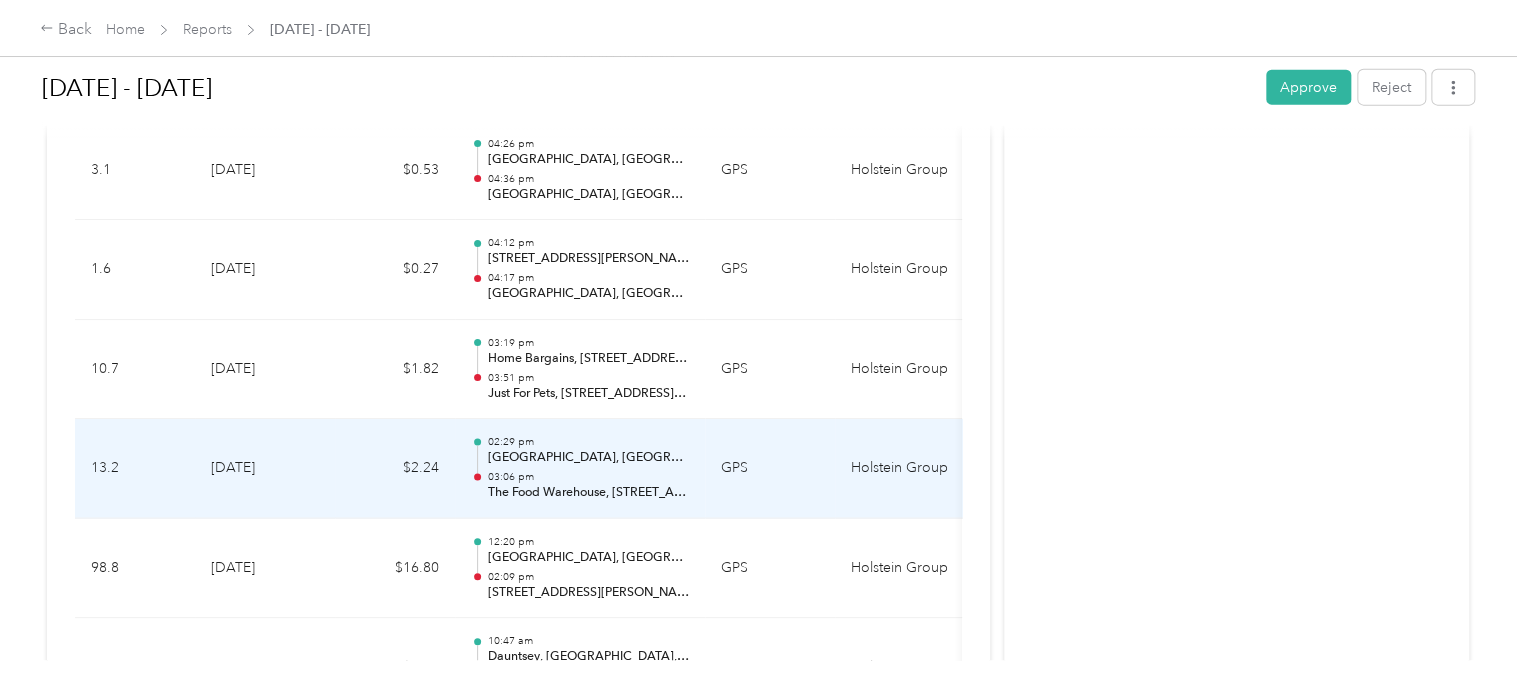 click on "The Food Warehouse, [STREET_ADDRESS][PERSON_NAME]" at bounding box center (588, 493) 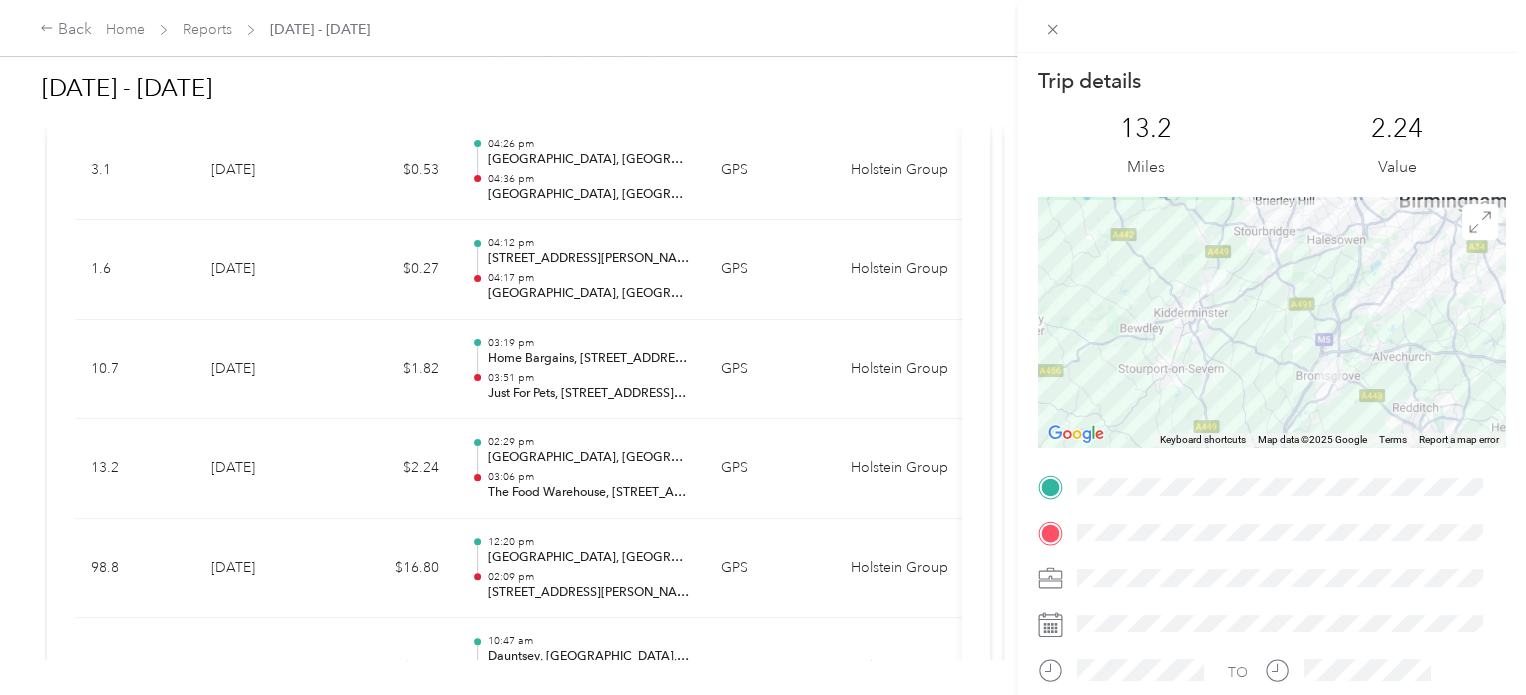 click on "Trip details This trip cannot be edited because it is either under review, approved, or paid. Contact your Team Manager to edit it. 13.2 Miles 2.24 Value  ← Move left → Move right ↑ Move up ↓ Move down + Zoom in - Zoom out Home Jump left by 75% End Jump right by 75% Page Up Jump up by 75% Page Down Jump down by 75% To navigate, press the arrow keys. Keyboard shortcuts Map Data Map data ©2025 Google Map data ©2025 Google 5 km  Click to toggle between metric and imperial units Terms Report a map error TO" at bounding box center [763, 347] 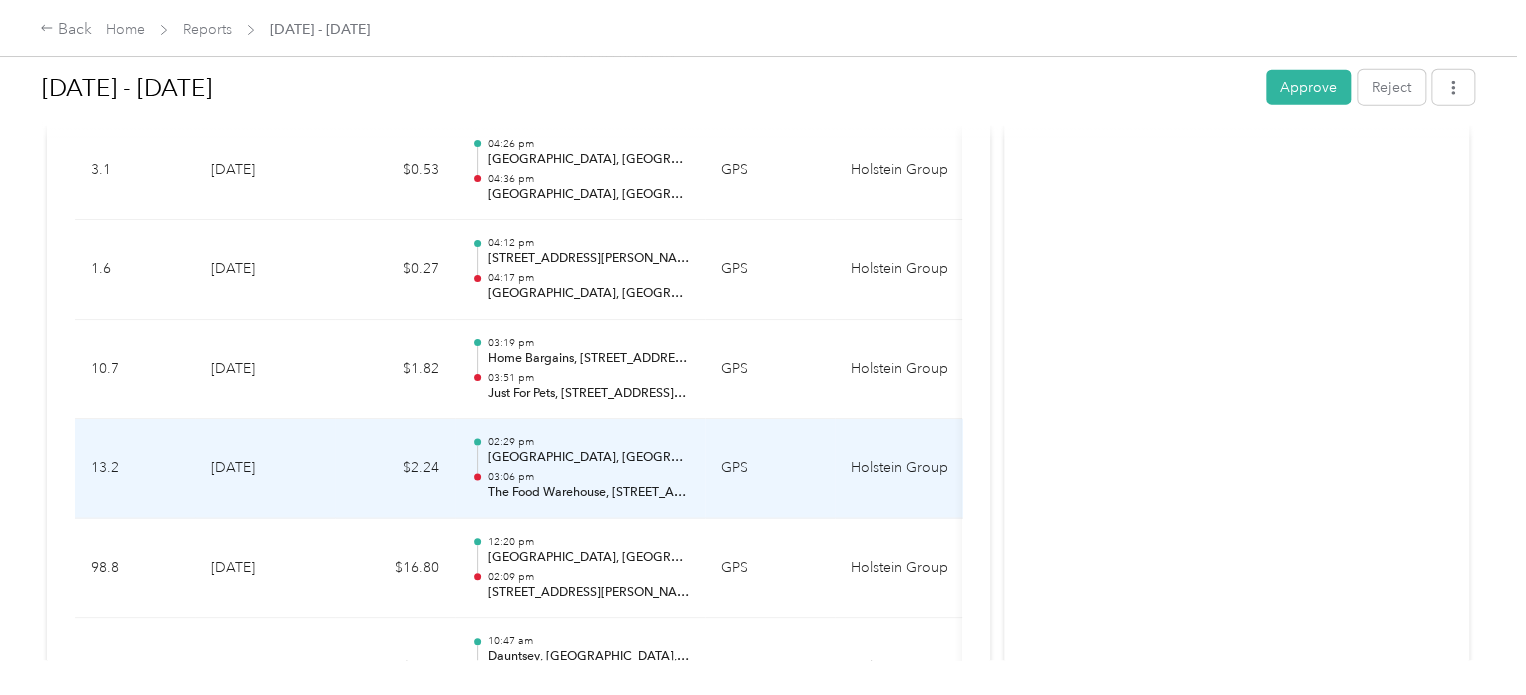 click on "[GEOGRAPHIC_DATA], [GEOGRAPHIC_DATA] and [GEOGRAPHIC_DATA], [GEOGRAPHIC_DATA], [GEOGRAPHIC_DATA], [GEOGRAPHIC_DATA], [GEOGRAPHIC_DATA], DY10 3GL, [GEOGRAPHIC_DATA]" at bounding box center (588, 458) 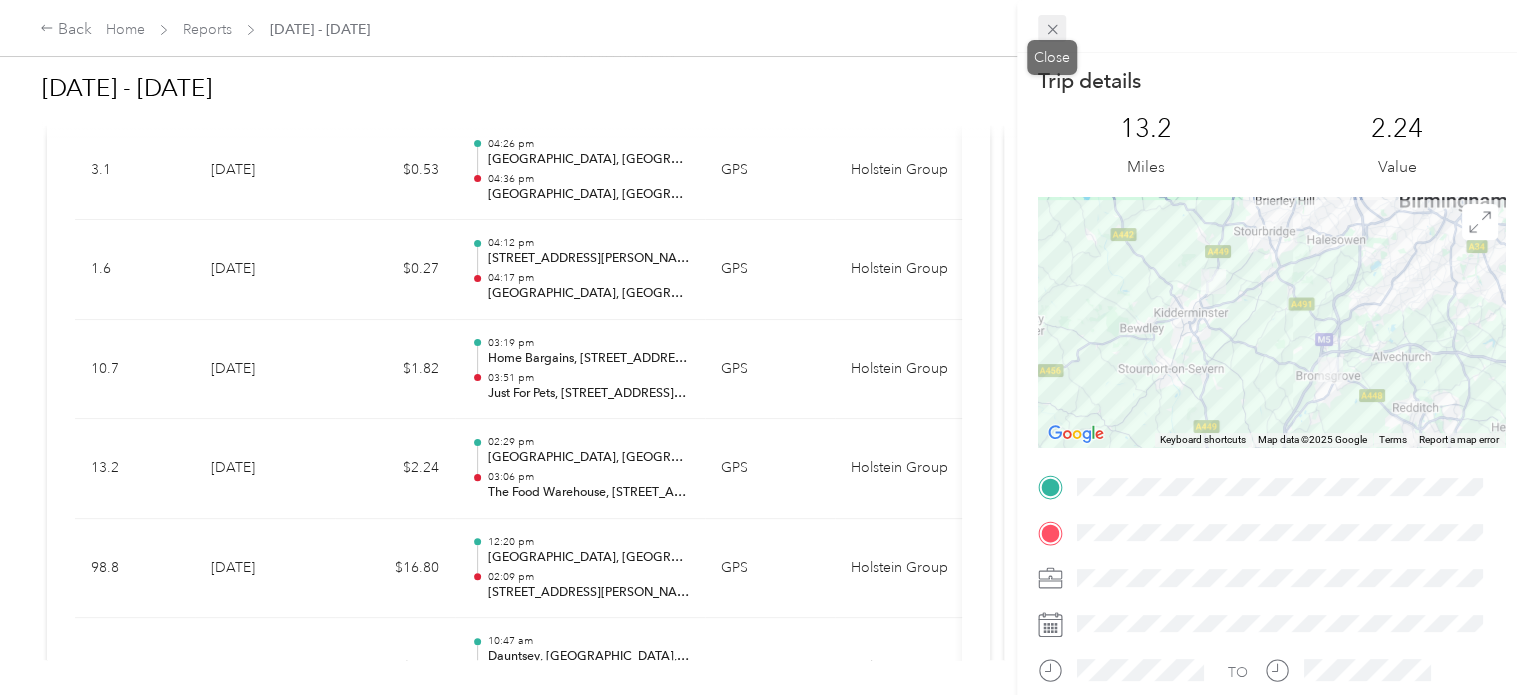 click 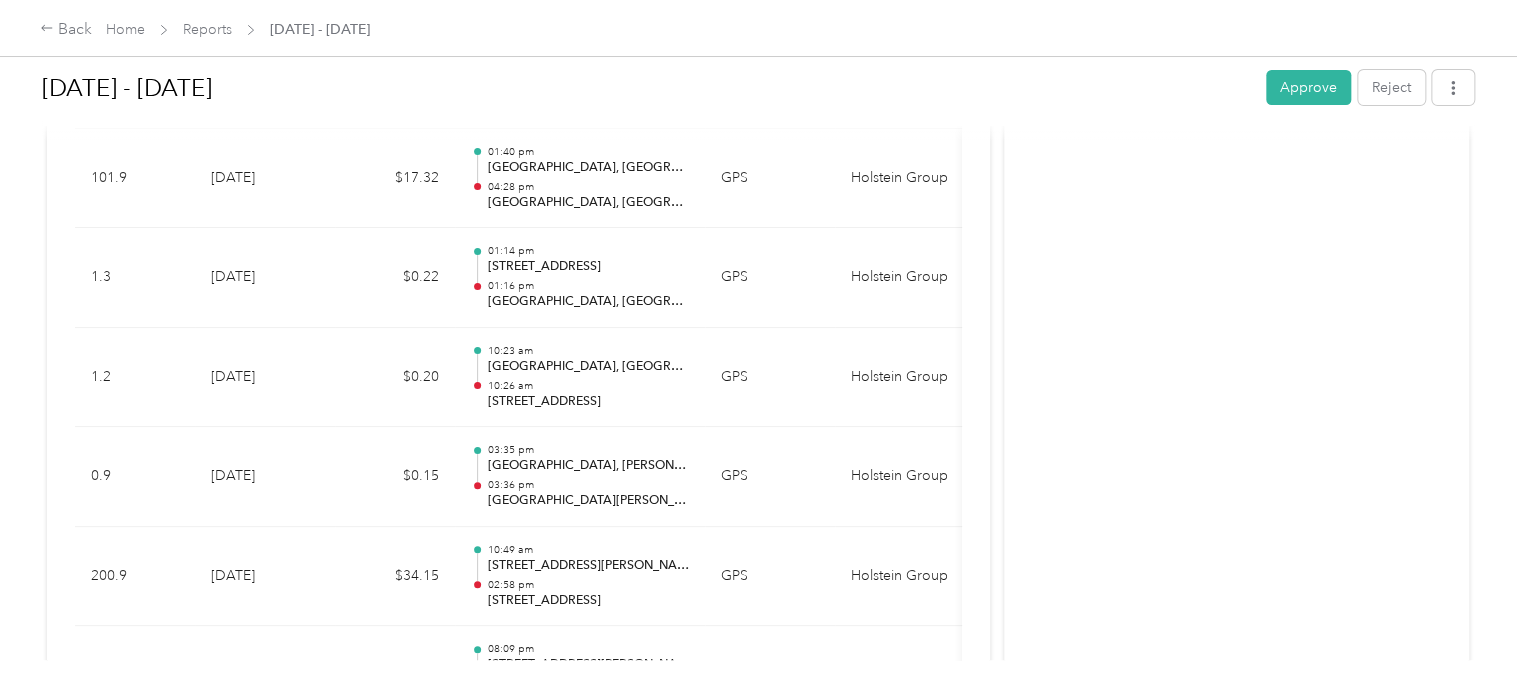 scroll, scrollTop: 3762, scrollLeft: 0, axis: vertical 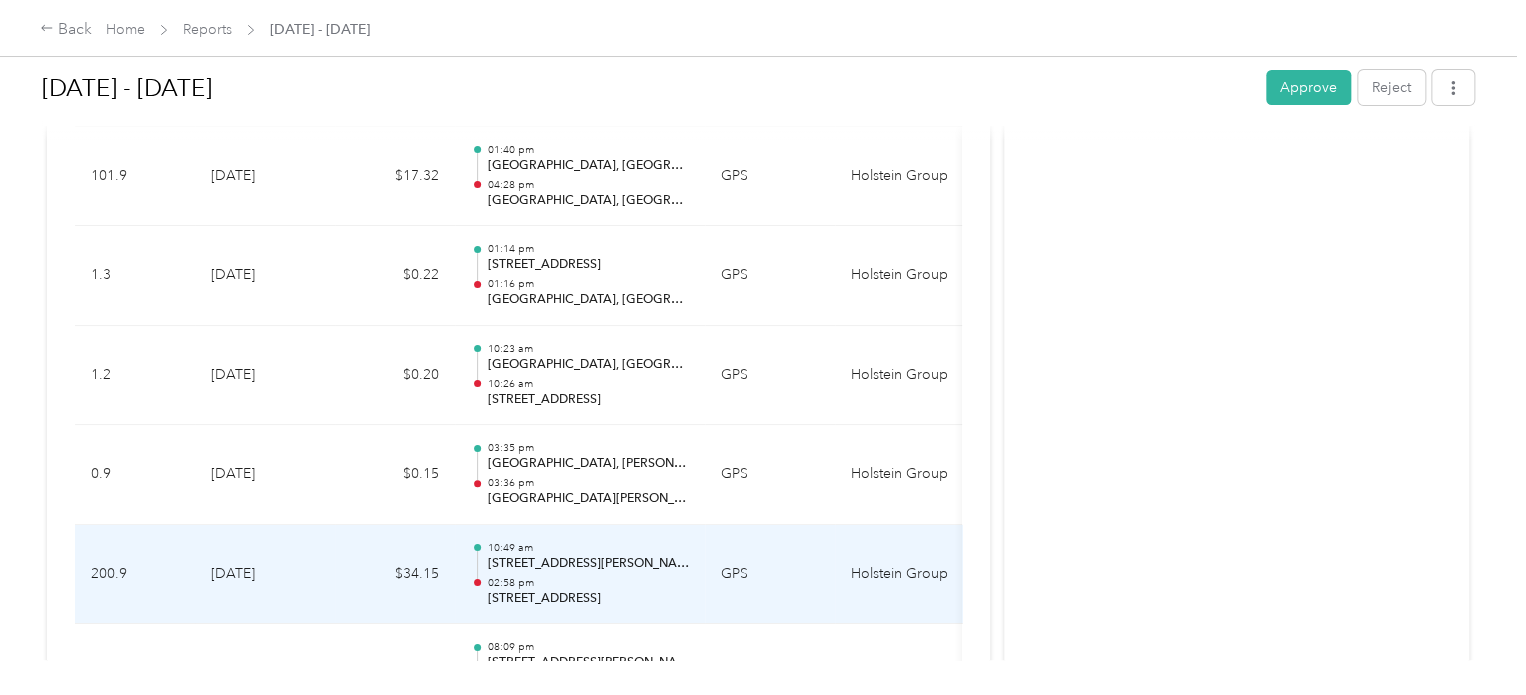 click on "[STREET_ADDRESS][PERSON_NAME]" at bounding box center (588, 564) 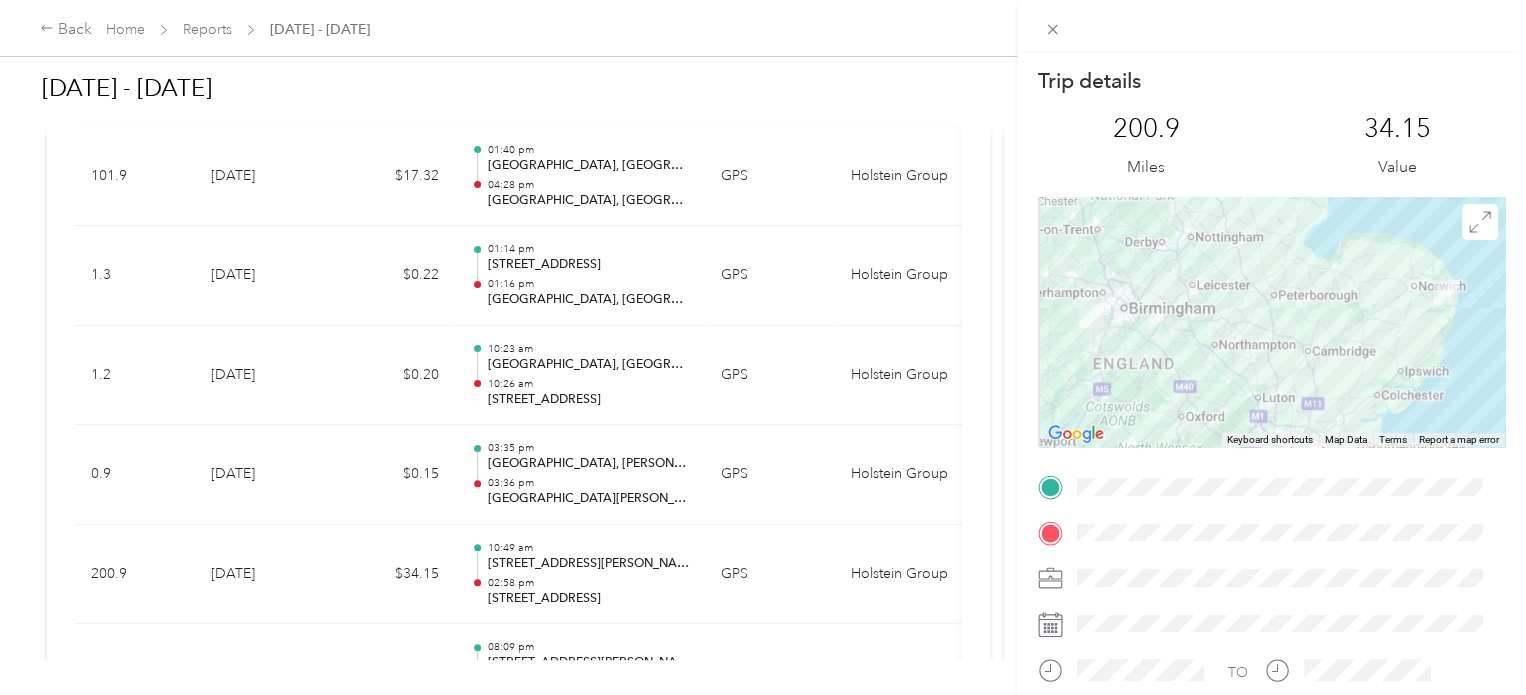 scroll, scrollTop: 0, scrollLeft: 22, axis: horizontal 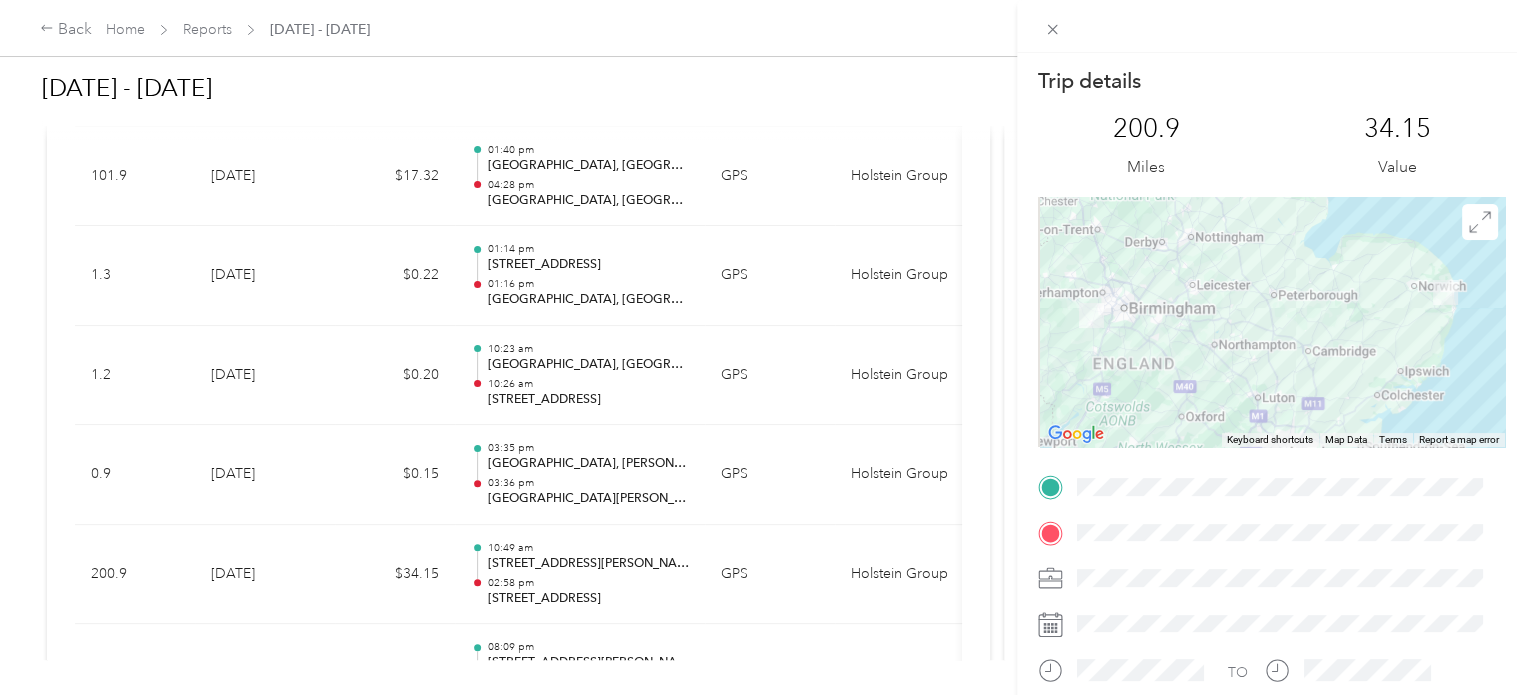 click on "Trip details This trip cannot be edited because it is either under review, approved, or paid. Contact your Team Manager to edit it. 200.9 Miles 34.15 Value  ← Move left → Move right ↑ Move up ↓ Move down + Zoom in - Zoom out Home Jump left by 75% End Jump right by 75% Page Up Jump up by 75% Page Down Jump down by 75% To navigate, press the arrow keys. Keyboard shortcuts Map Data Map data ©2025 GeoBasis-DE/BKG (©2009), Google Map data ©2025 GeoBasis-DE/BKG (©2009), Google 50 km  Click to toggle between metric and imperial units Terms Report a map error TO" at bounding box center [763, 347] 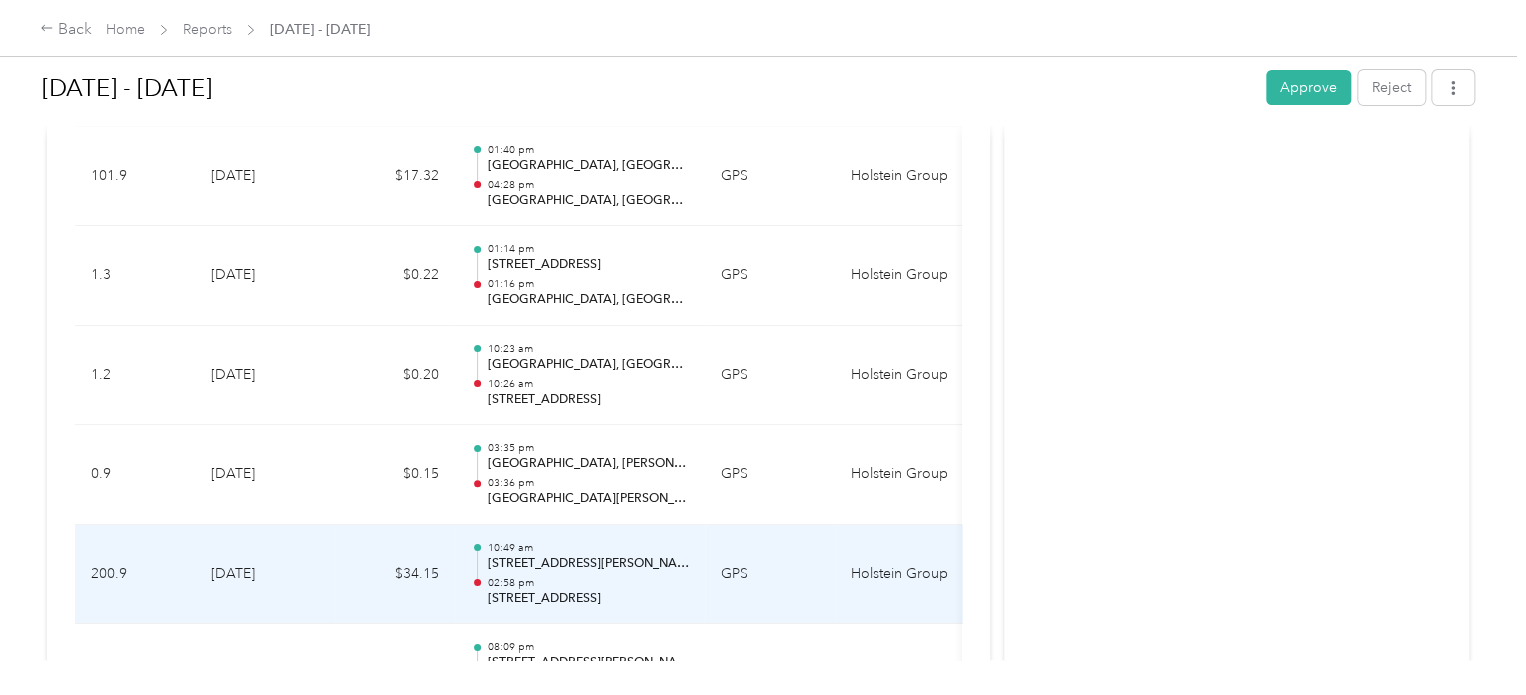 click on "[STREET_ADDRESS]" at bounding box center (588, 599) 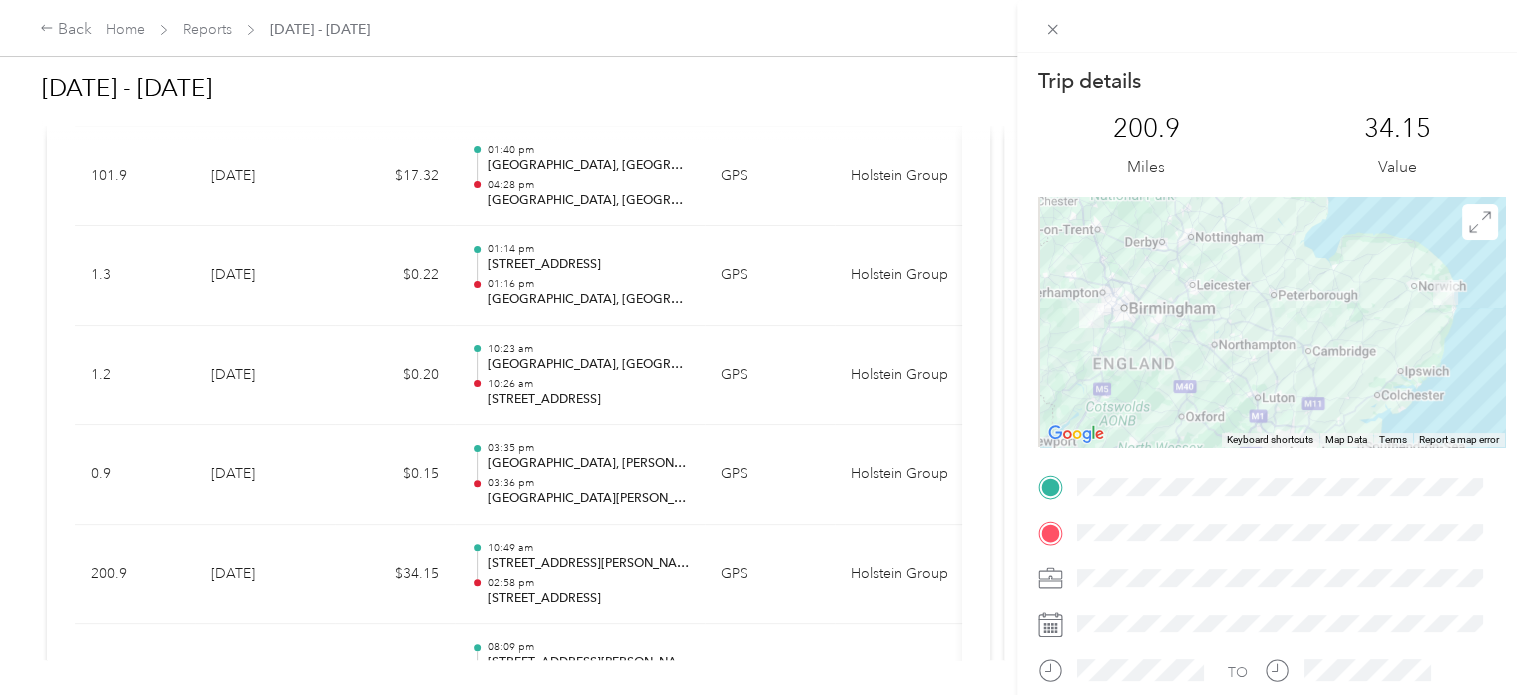 scroll, scrollTop: 0, scrollLeft: 18, axis: horizontal 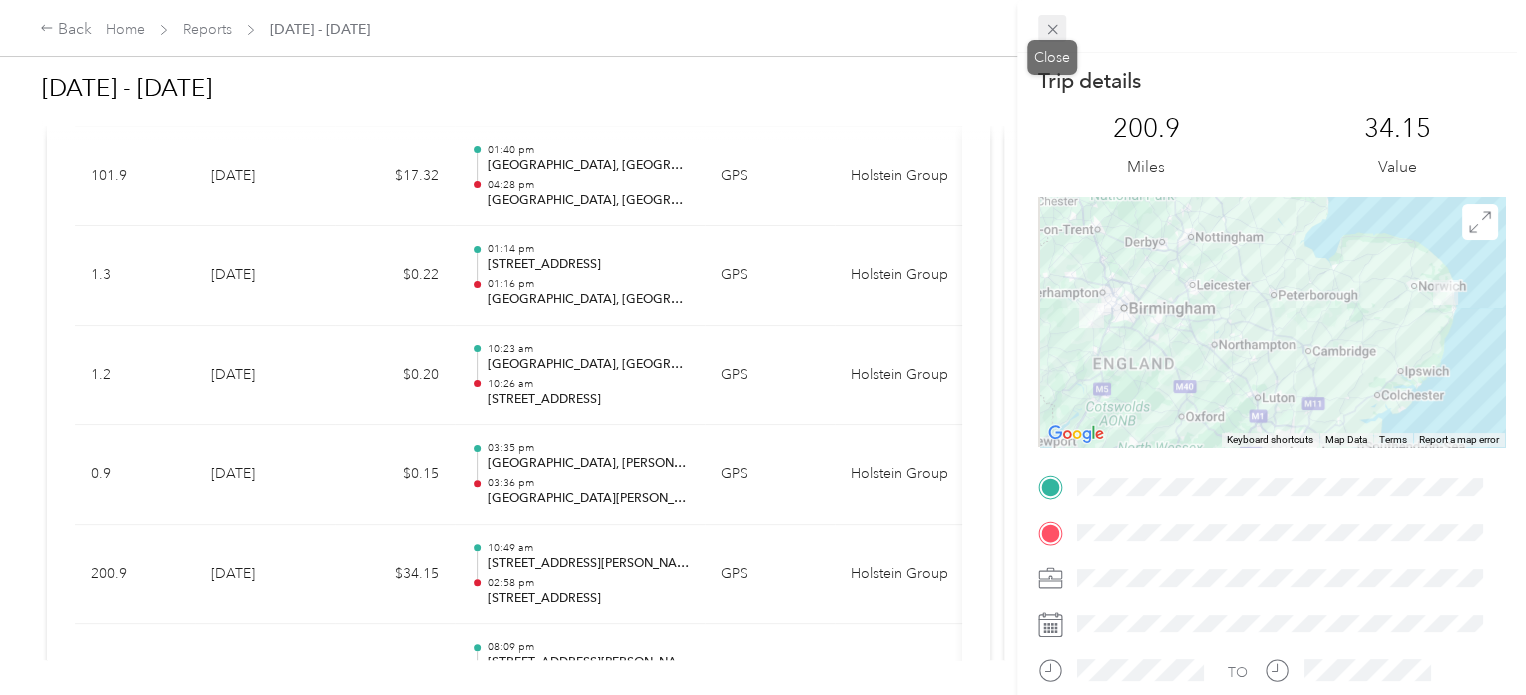 click 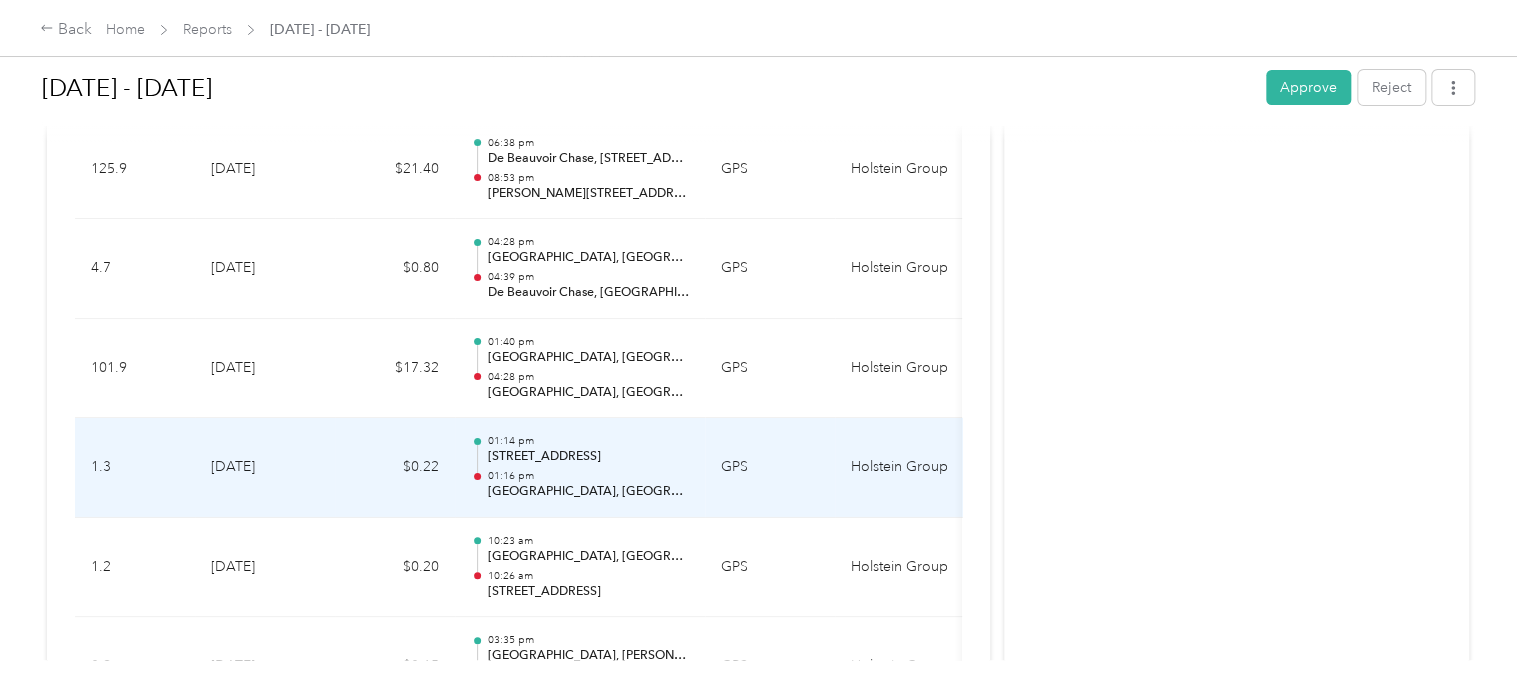 scroll, scrollTop: 3563, scrollLeft: 0, axis: vertical 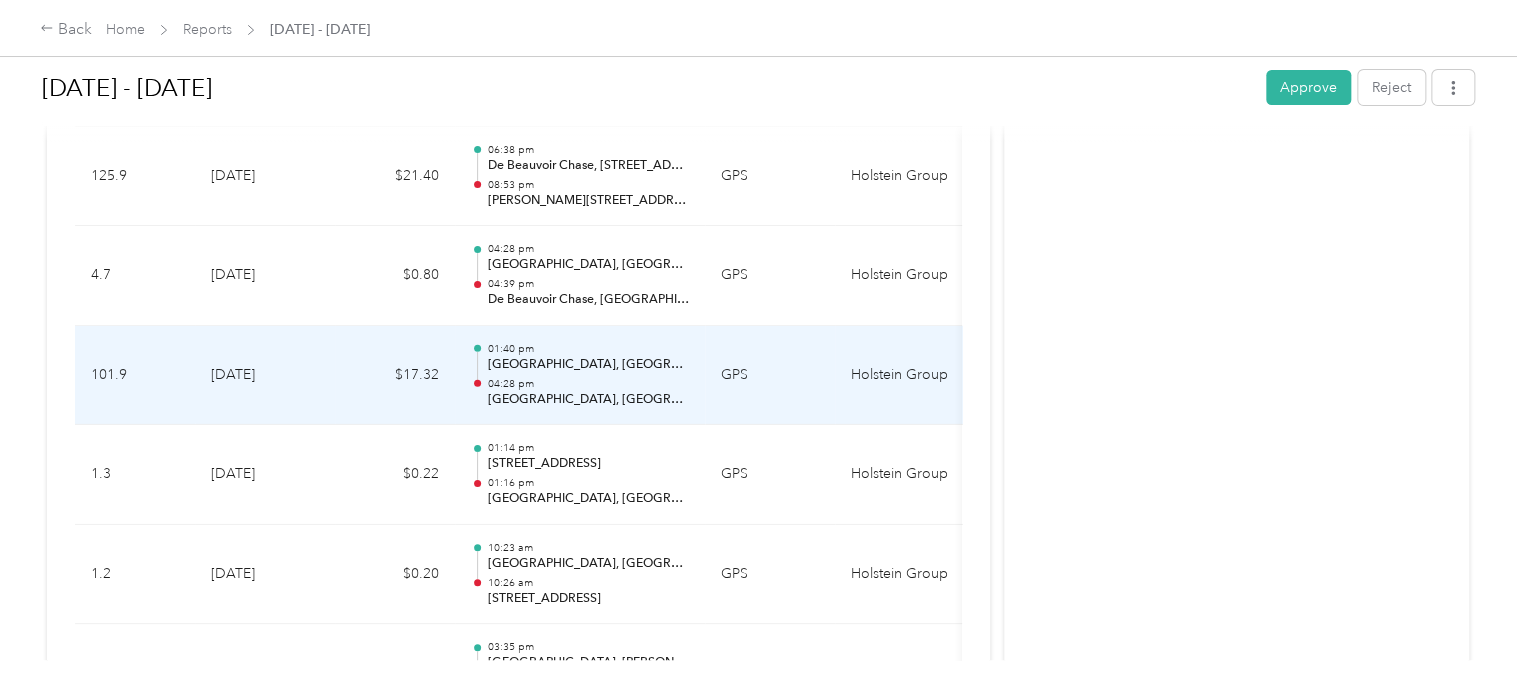 click on "04:28 pm" at bounding box center [588, 384] 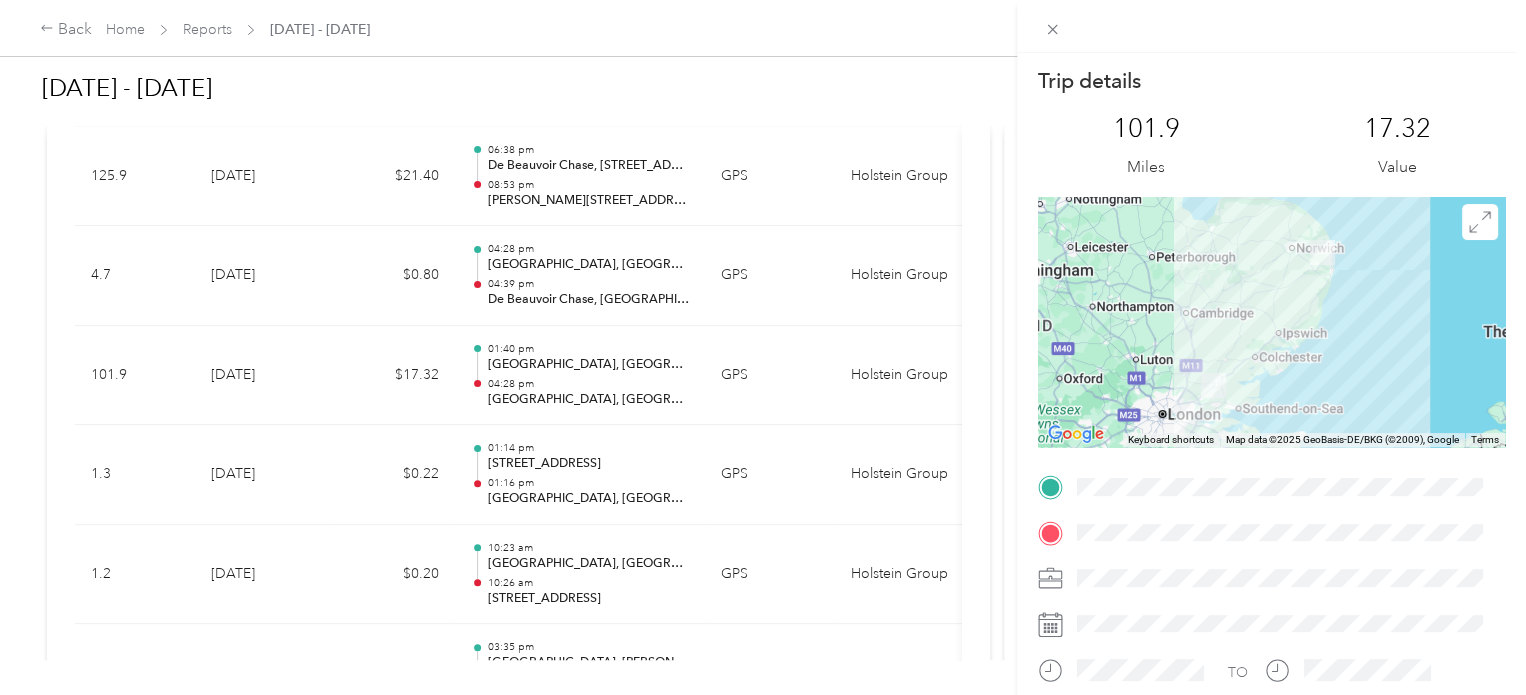 click at bounding box center (1287, 533) 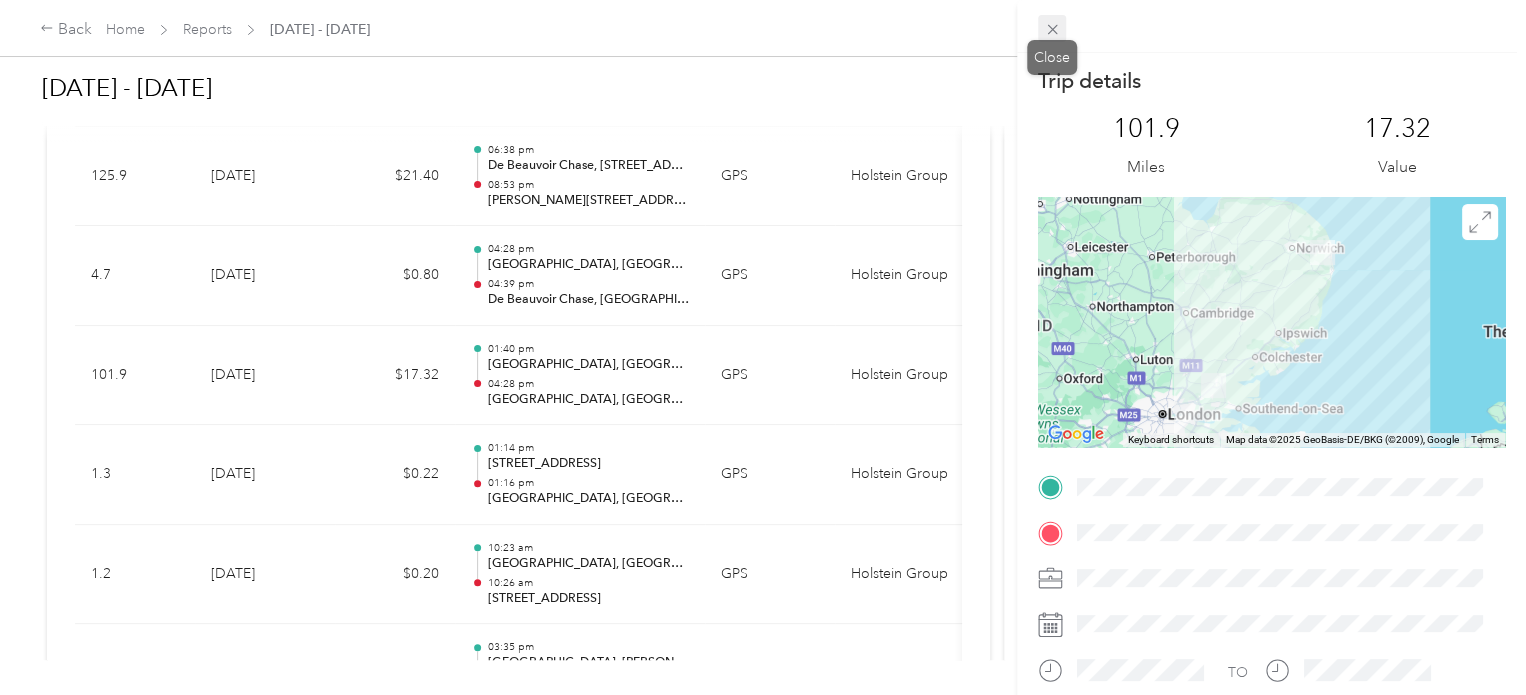 click 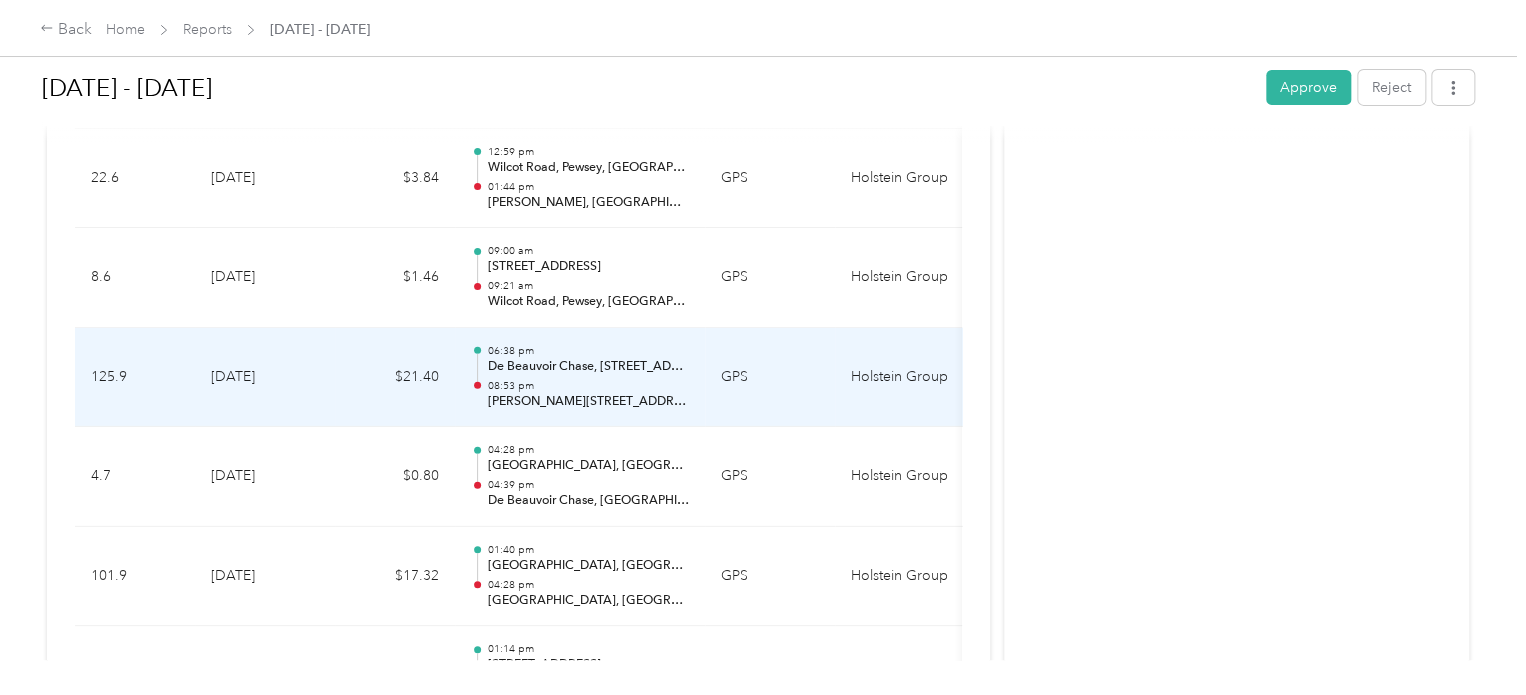 scroll, scrollTop: 3356, scrollLeft: 0, axis: vertical 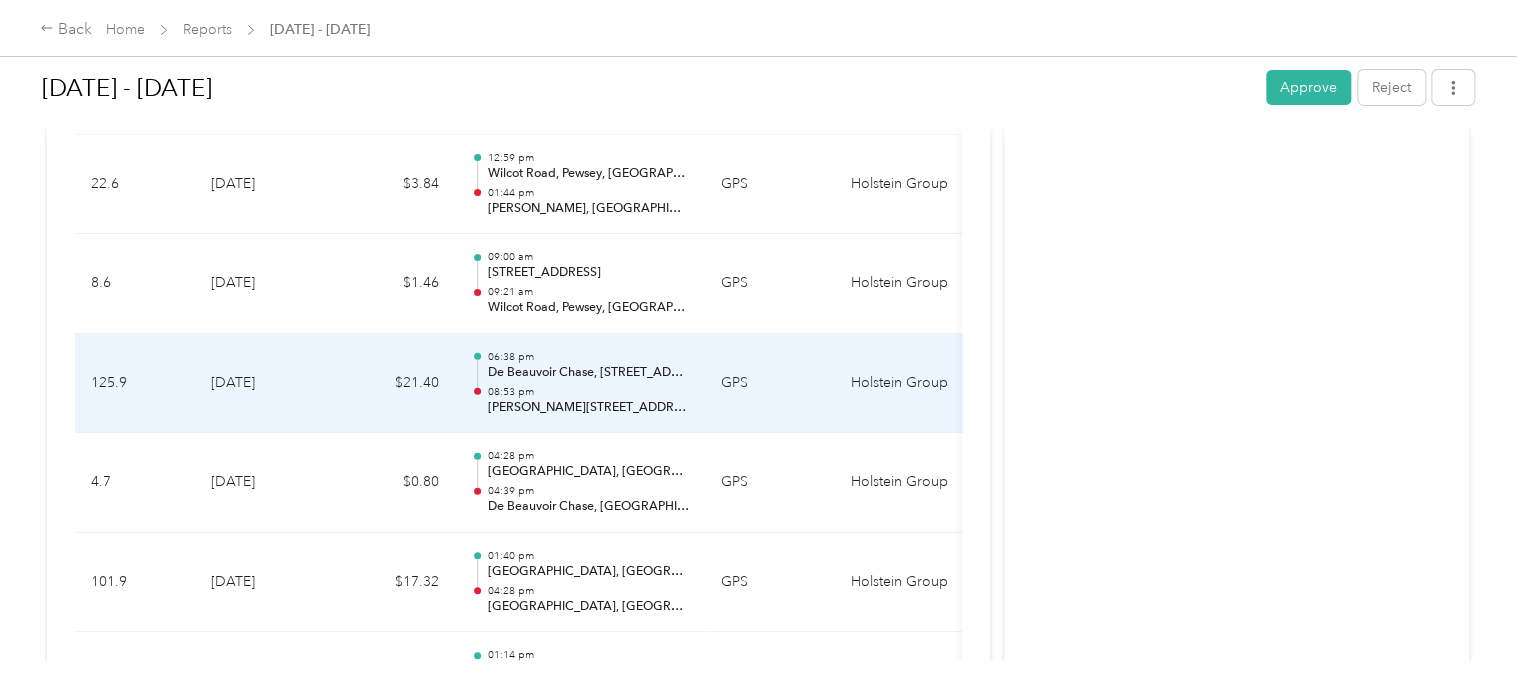 click on "08:53 pm" at bounding box center (588, 392) 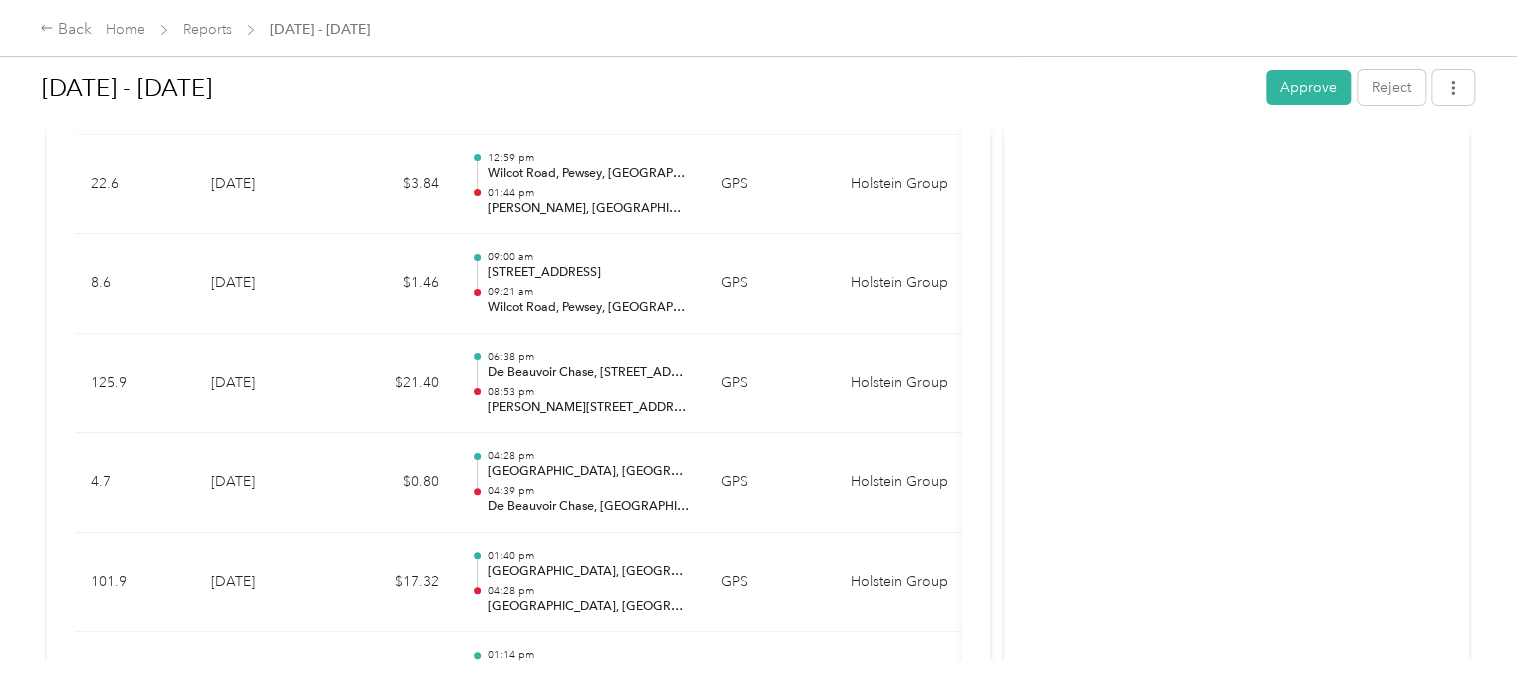 click at bounding box center [758, 695] 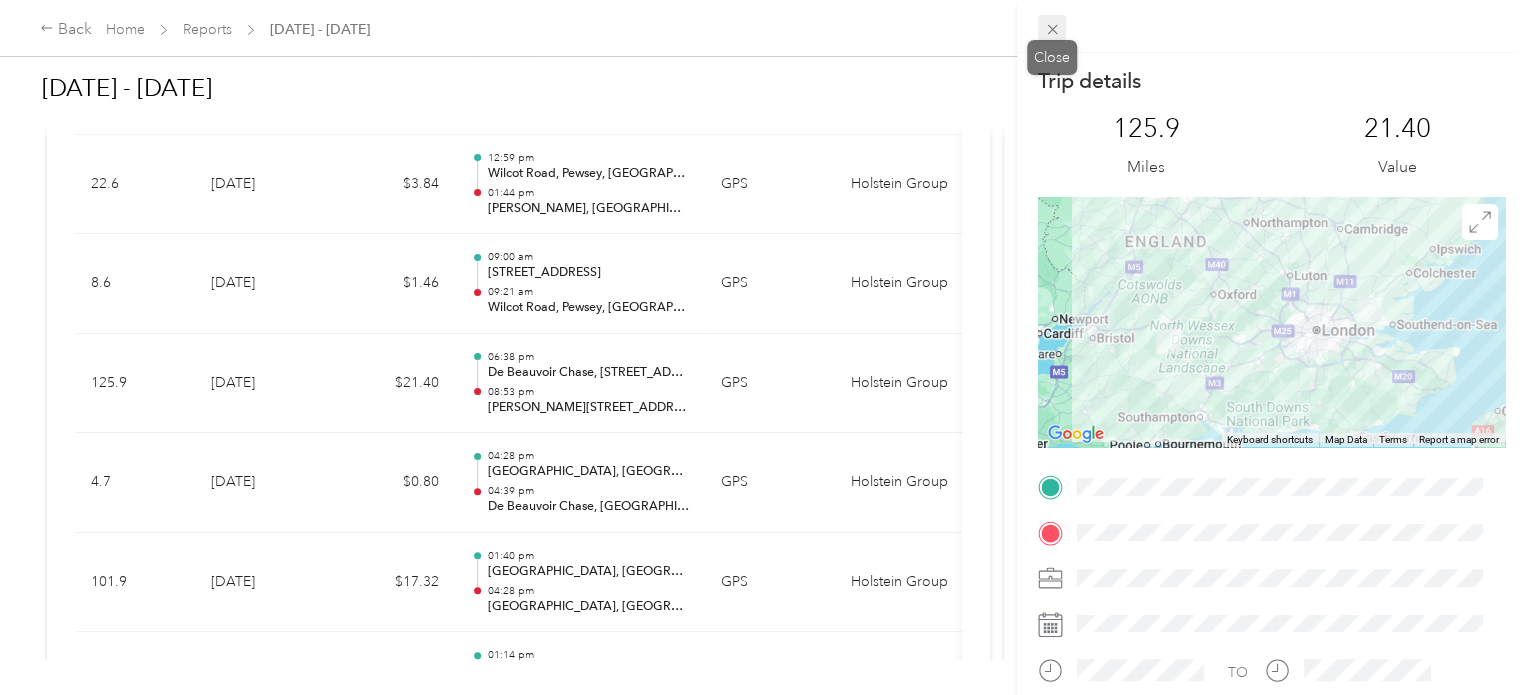 click 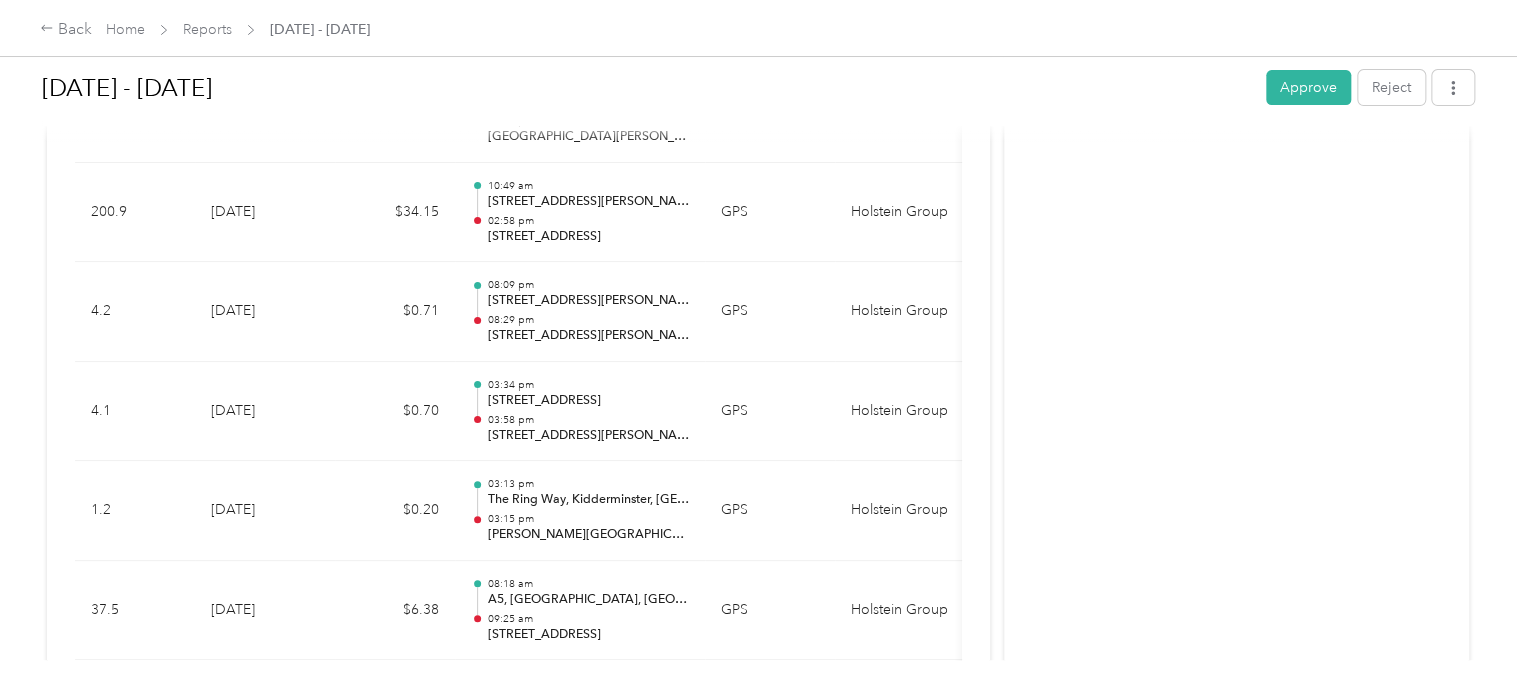 scroll, scrollTop: 4116, scrollLeft: 0, axis: vertical 